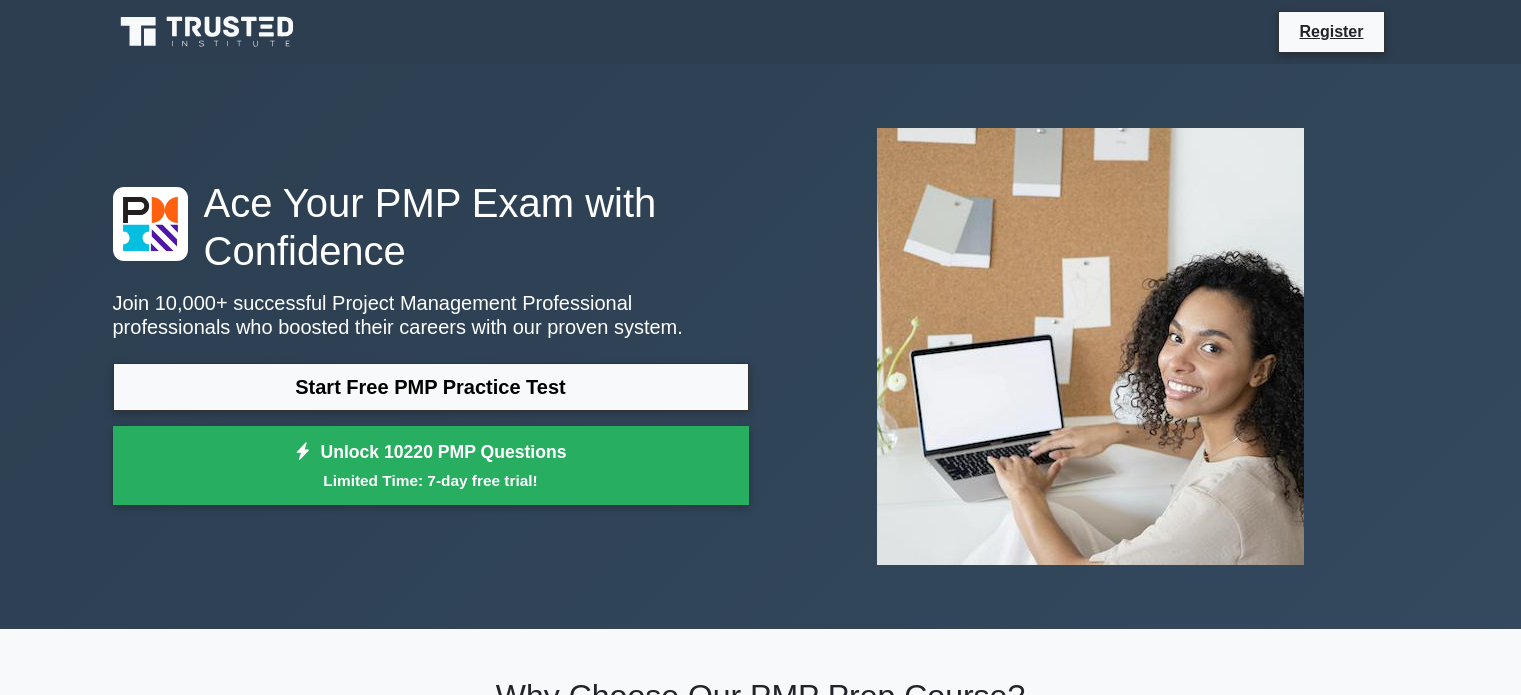 click on "Start Free PMP Practice Test" at bounding box center (431, 387) 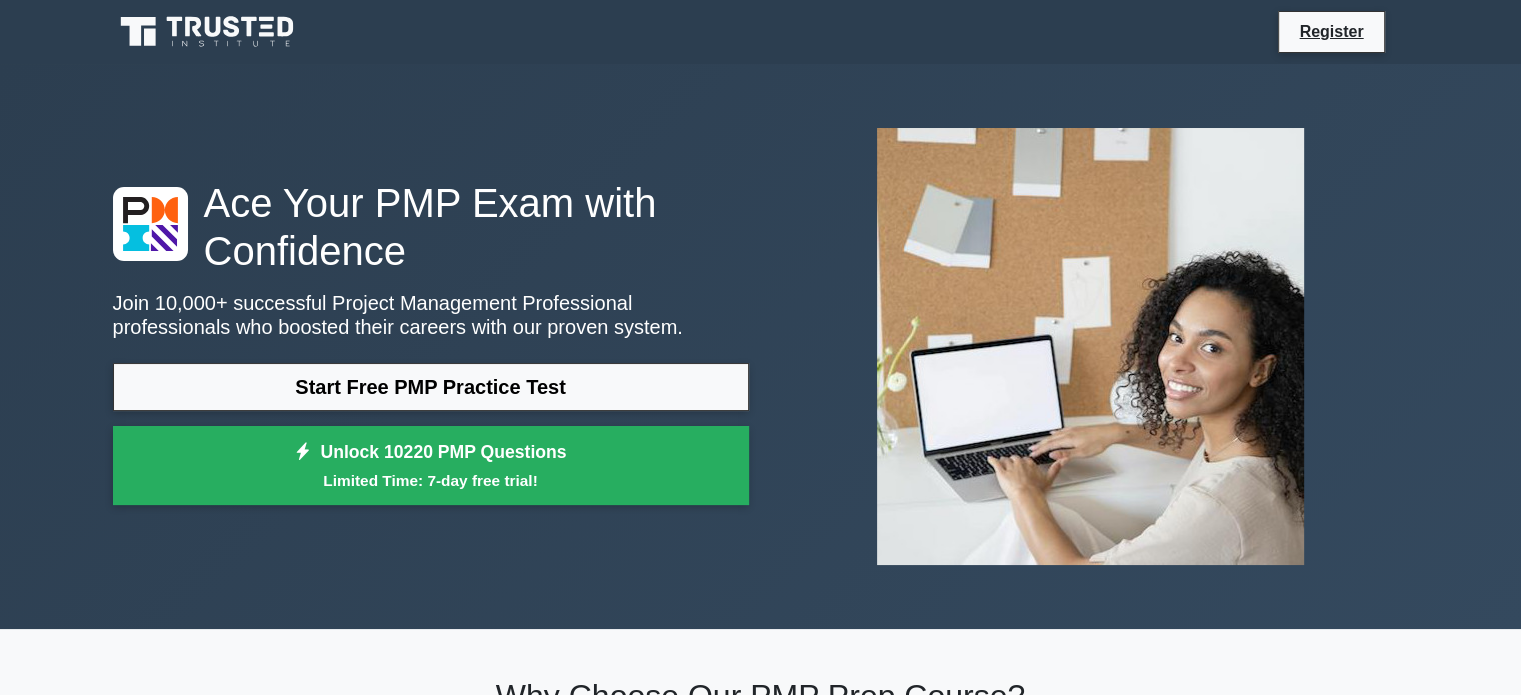 scroll, scrollTop: 0, scrollLeft: 0, axis: both 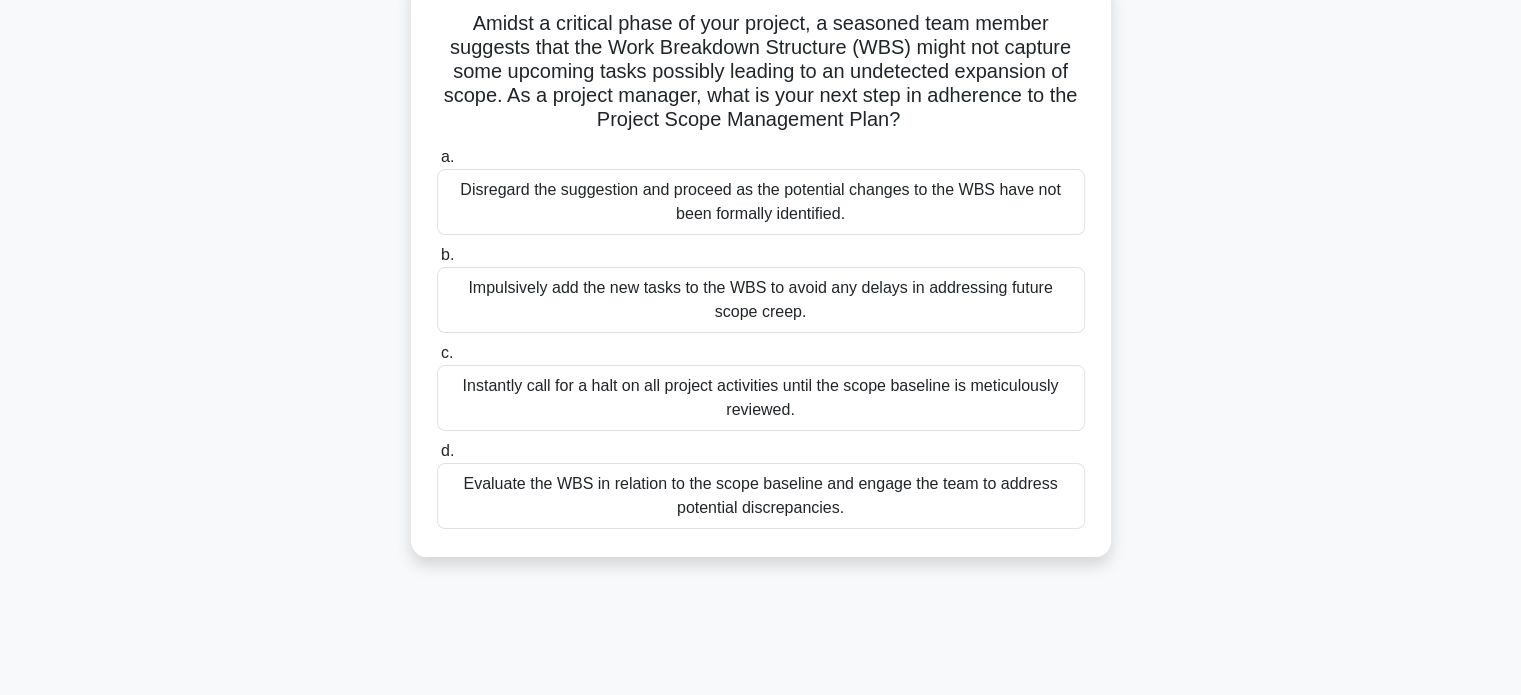 click on "Evaluate the WBS in relation to the scope baseline and engage the team to address potential discrepancies." at bounding box center [761, 496] 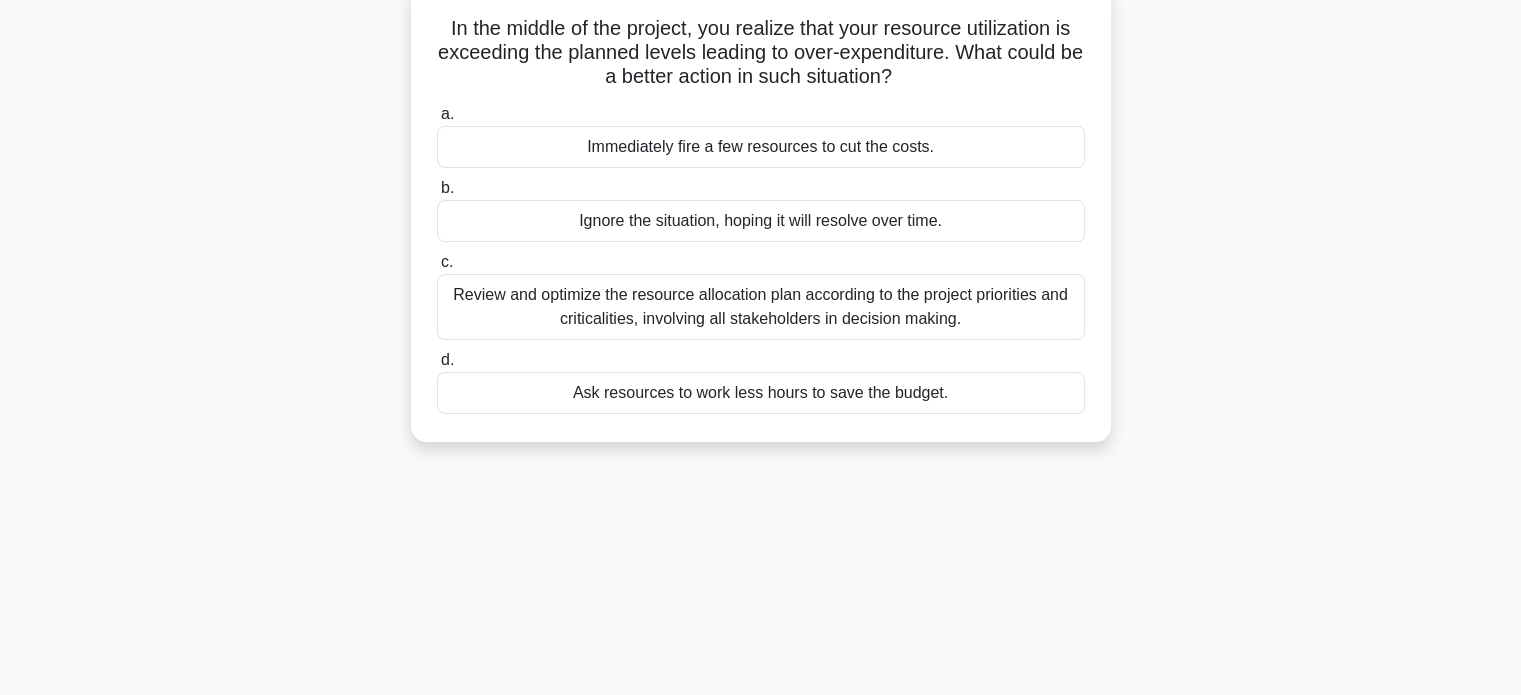scroll, scrollTop: 0, scrollLeft: 0, axis: both 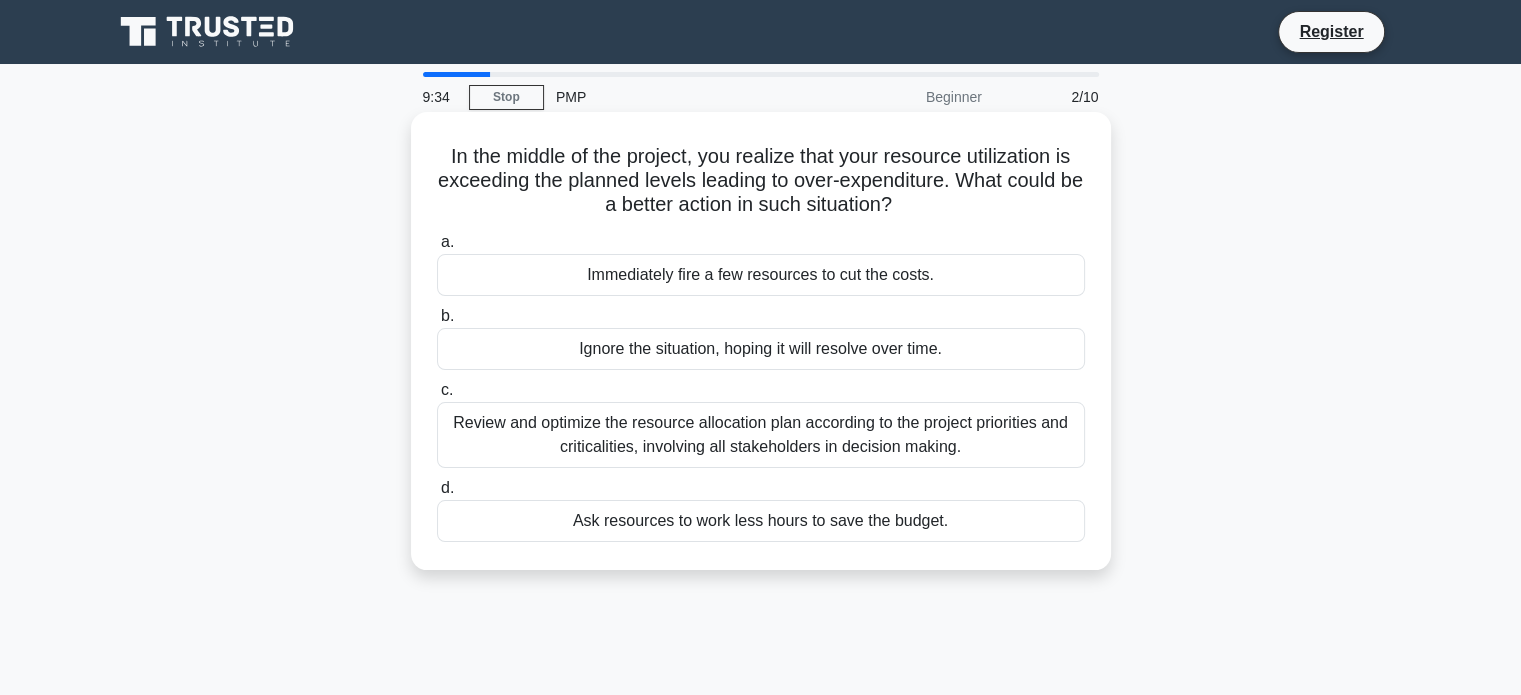 click on "Review and optimize the resource allocation plan according to the project priorities and criticalities, involving all stakeholders in decision making." at bounding box center [761, 435] 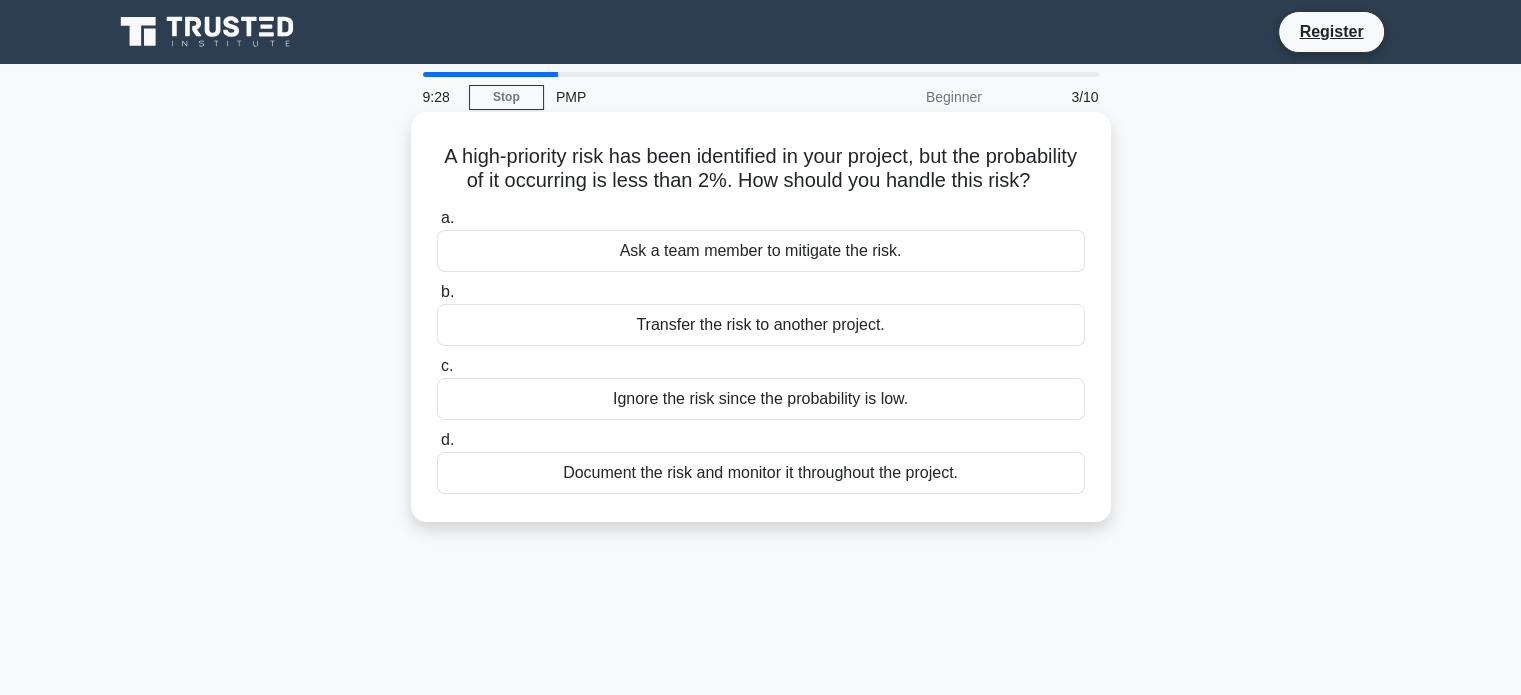 click on "Document the risk and monitor it throughout the project." at bounding box center [761, 473] 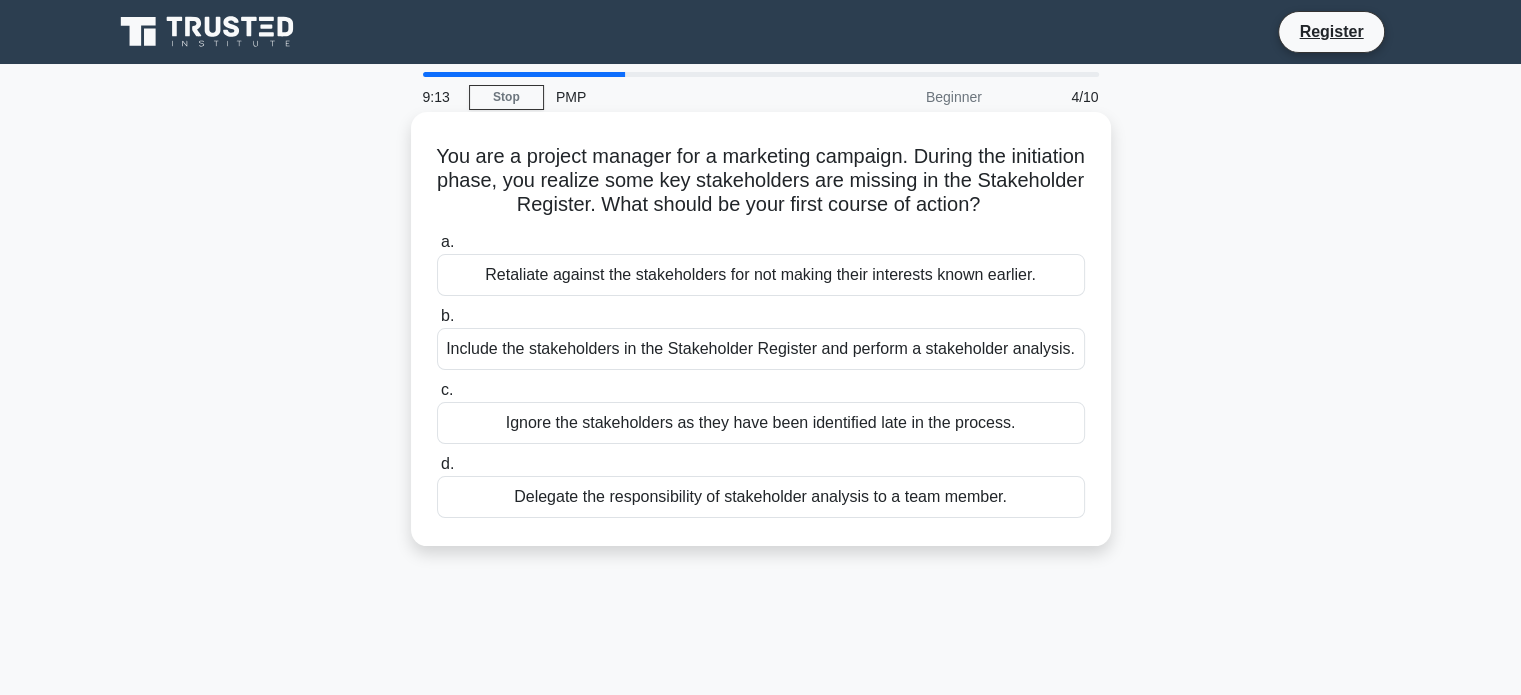 click on "Include the stakeholders in the Stakeholder Register and perform a stakeholder analysis." at bounding box center (761, 349) 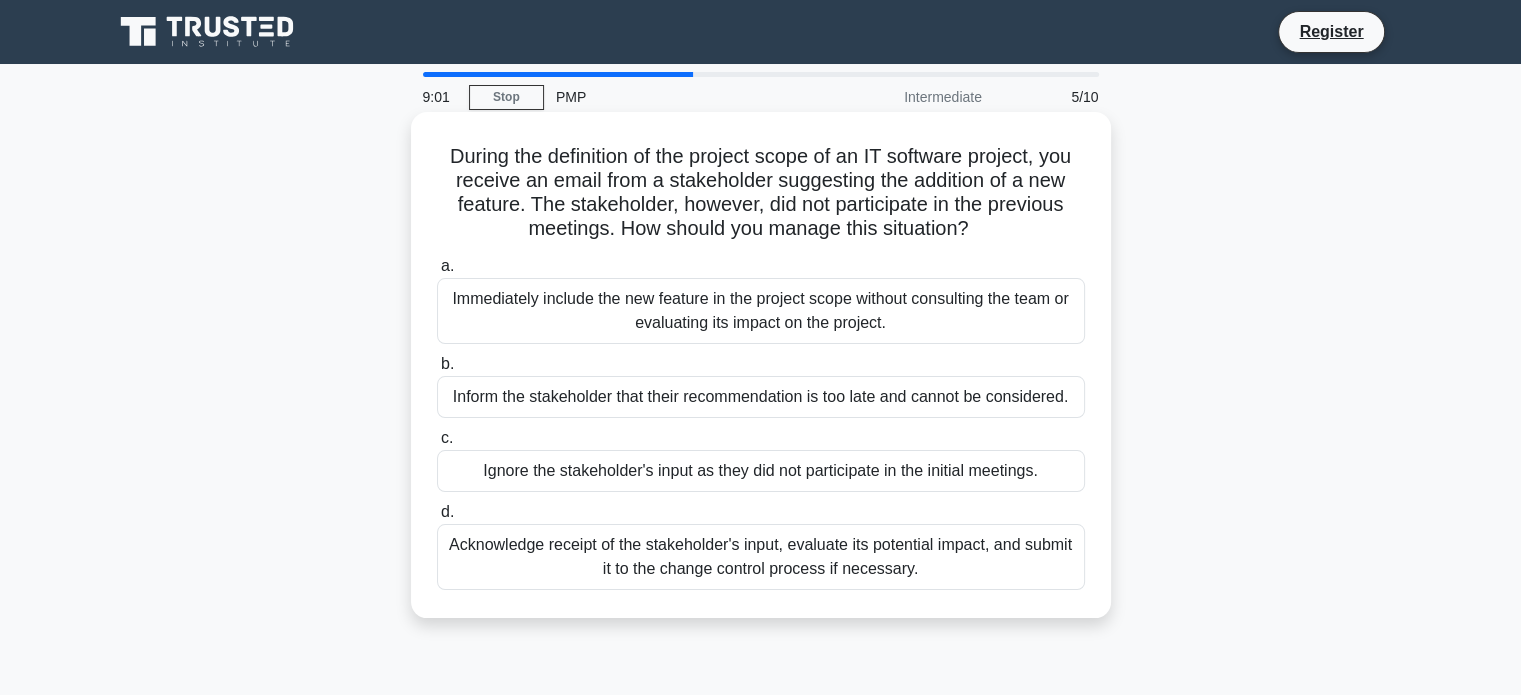 click on "Acknowledge receipt of the stakeholder's input, evaluate its potential impact, and submit it to the change control process if necessary." at bounding box center [761, 557] 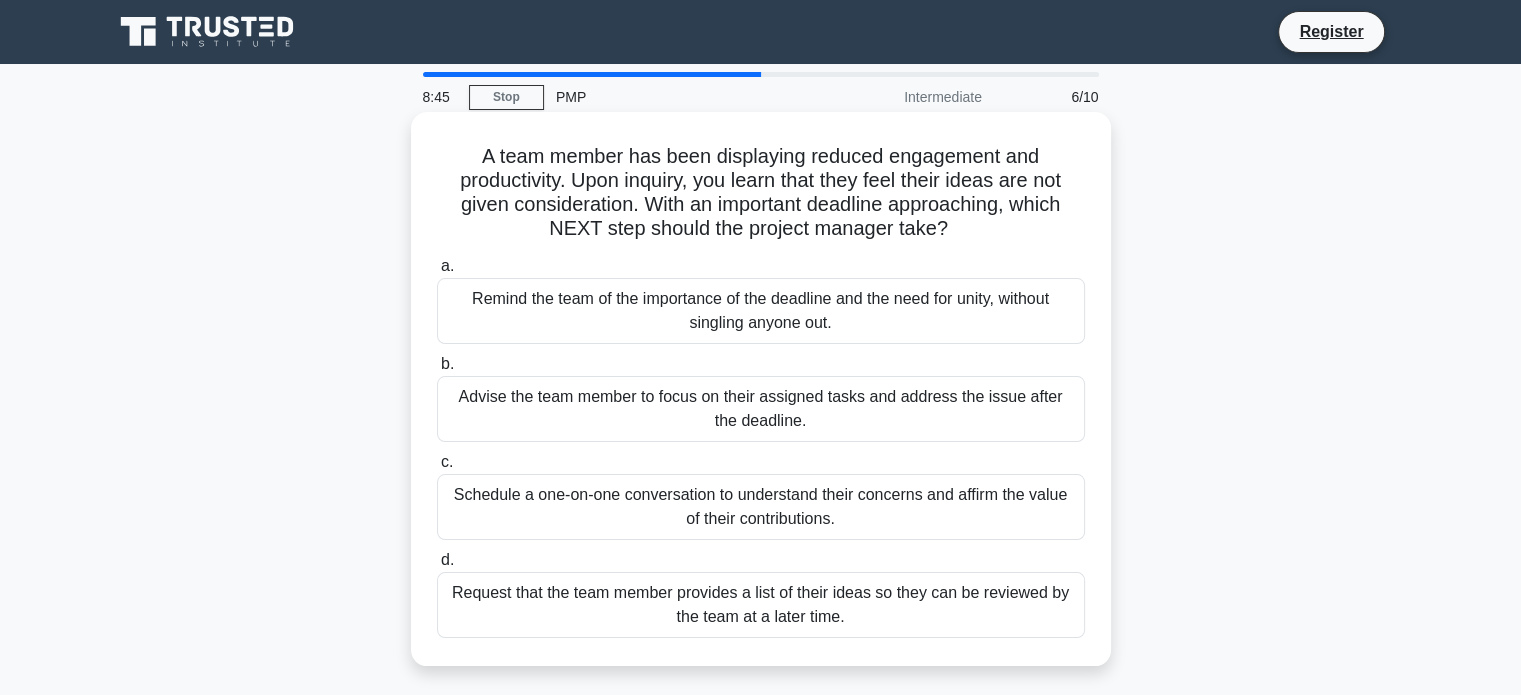 click on "Schedule a one-on-one conversation to understand their concerns and affirm the value of their contributions." at bounding box center [761, 507] 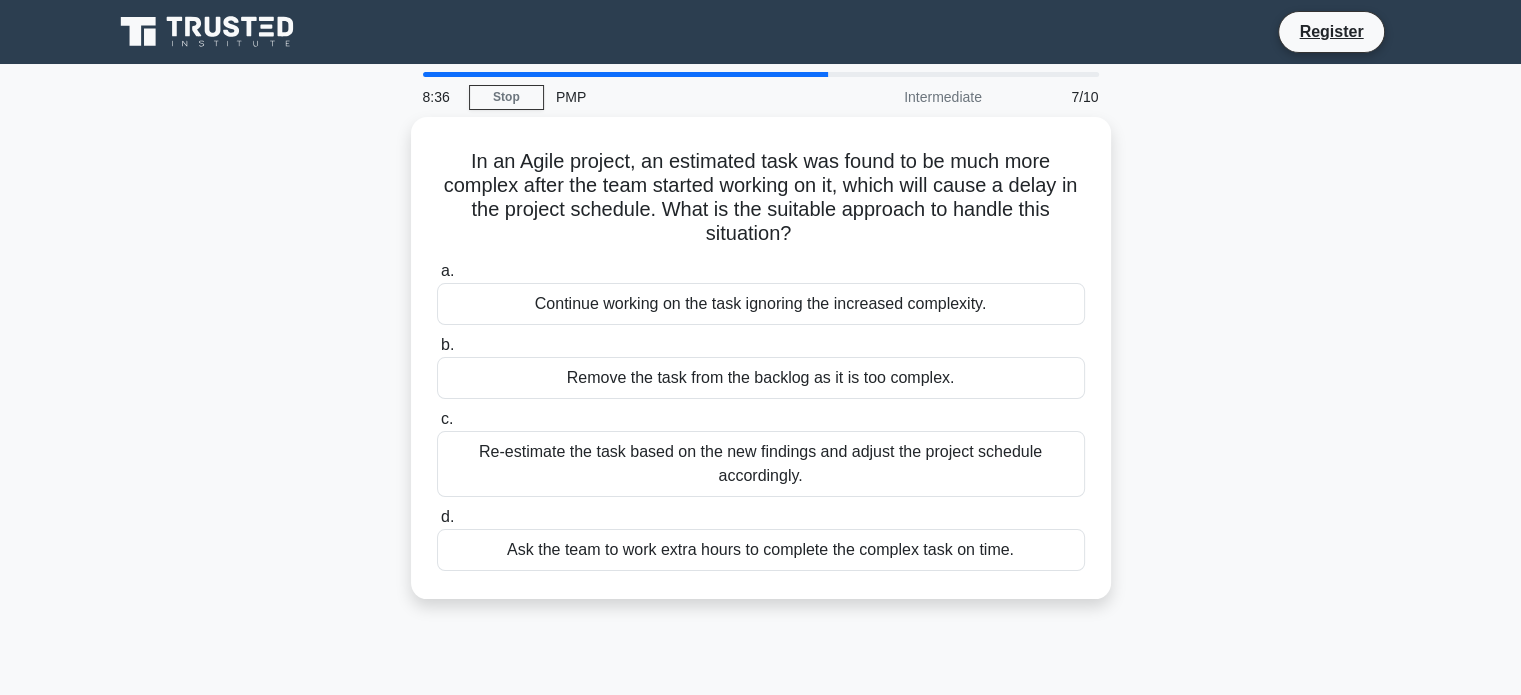 drag, startPoint x: 1036, startPoint y: 523, endPoint x: 1132, endPoint y: 559, distance: 102.528046 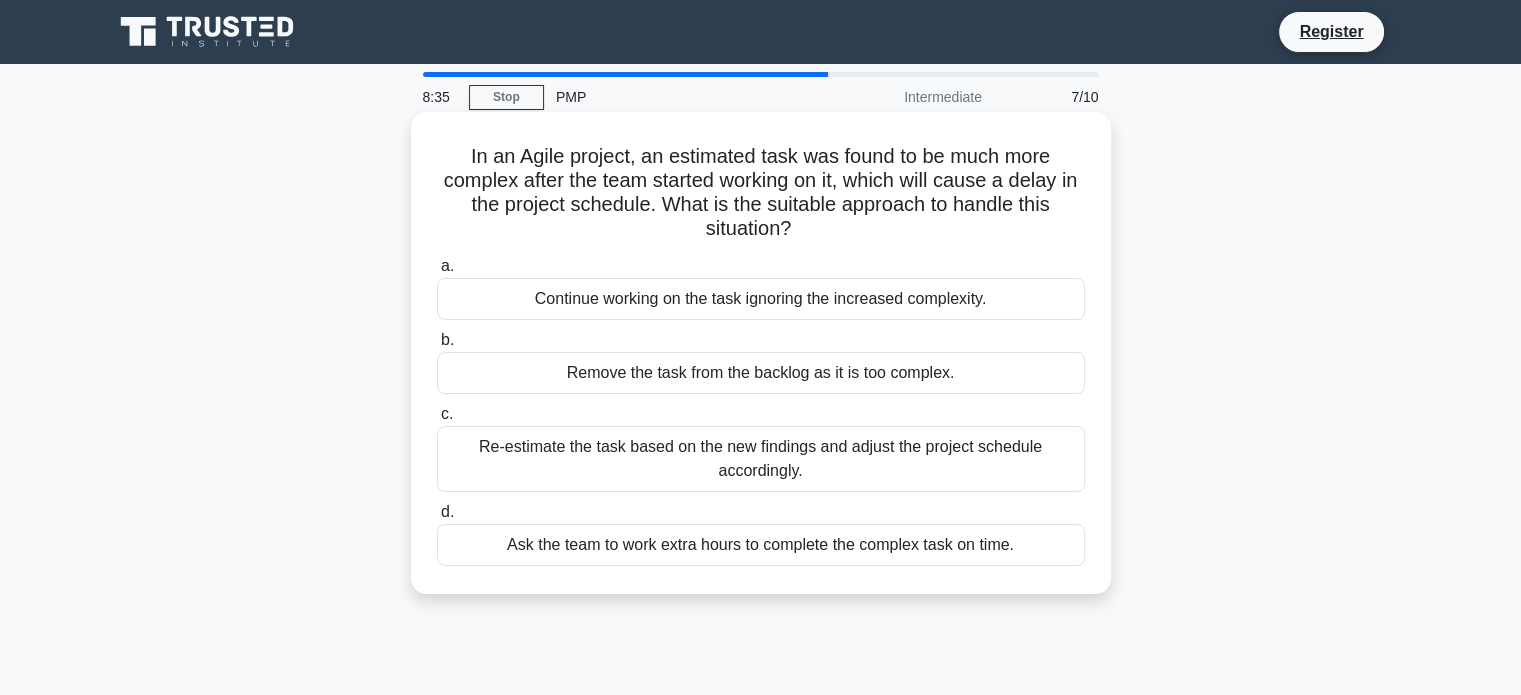 click on "Re-estimate the task based on the new findings and adjust the project schedule accordingly." at bounding box center (761, 459) 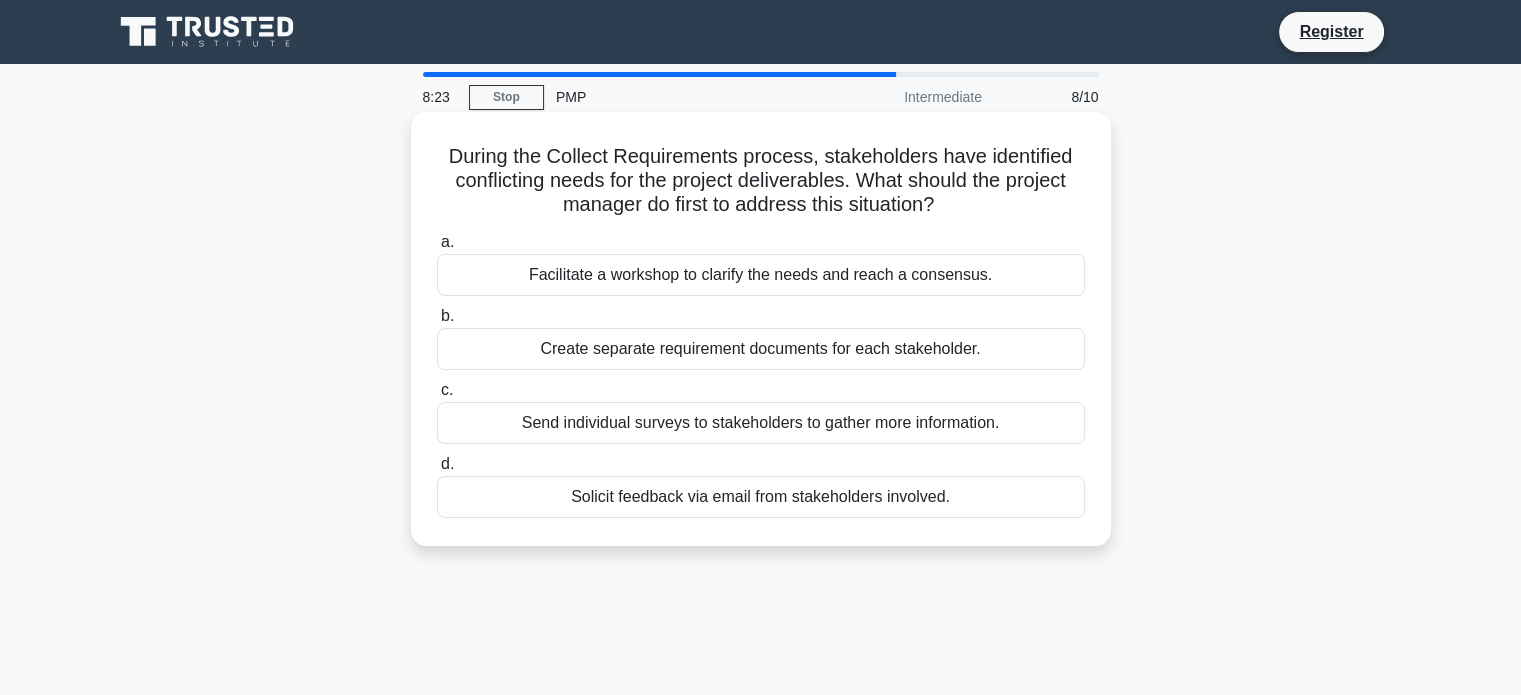 click on "Facilitate a workshop to clarify the needs and reach a consensus." at bounding box center (761, 275) 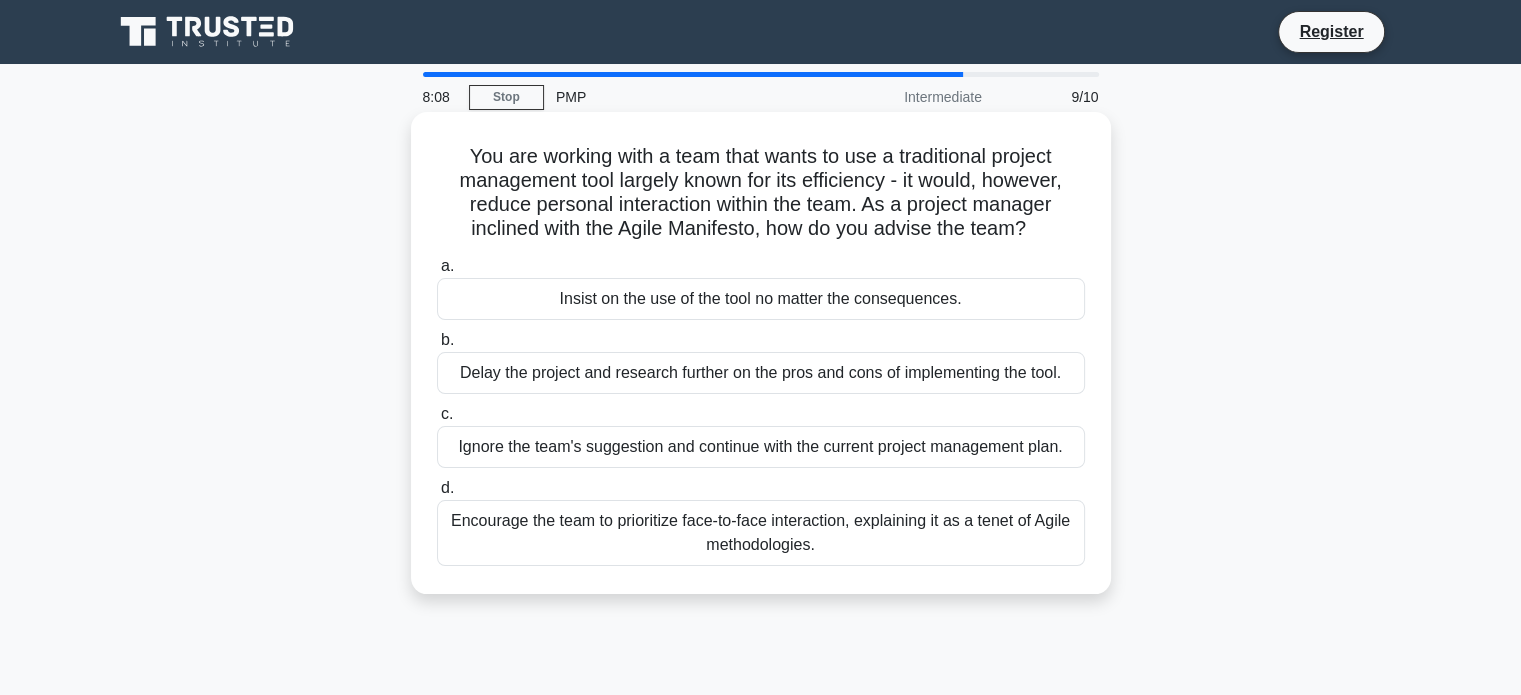 click on "Encourage the team to prioritize face-to-face interaction, explaining it as a tenet of Agile methodologies." at bounding box center (761, 533) 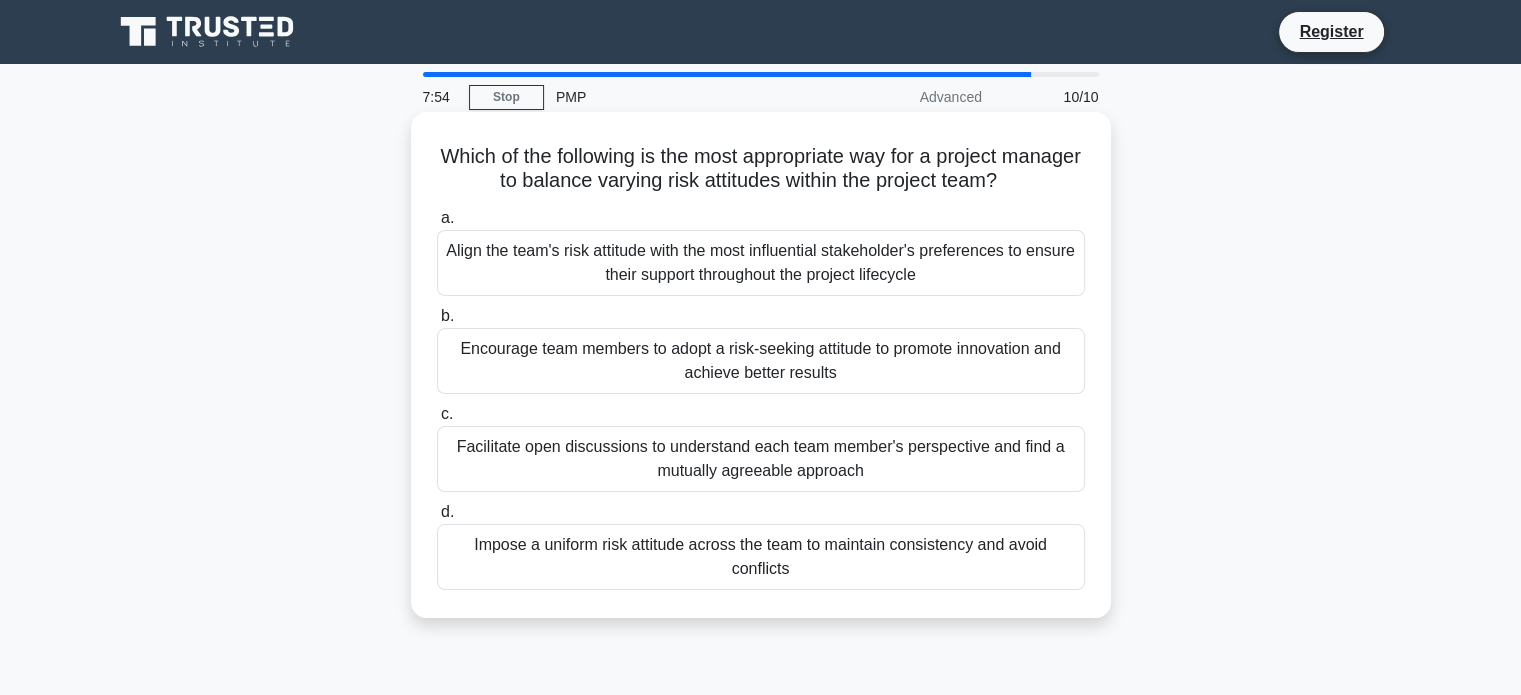 click on "Facilitate open discussions to understand each team member's perspective and find a mutually agreeable approach" at bounding box center (761, 459) 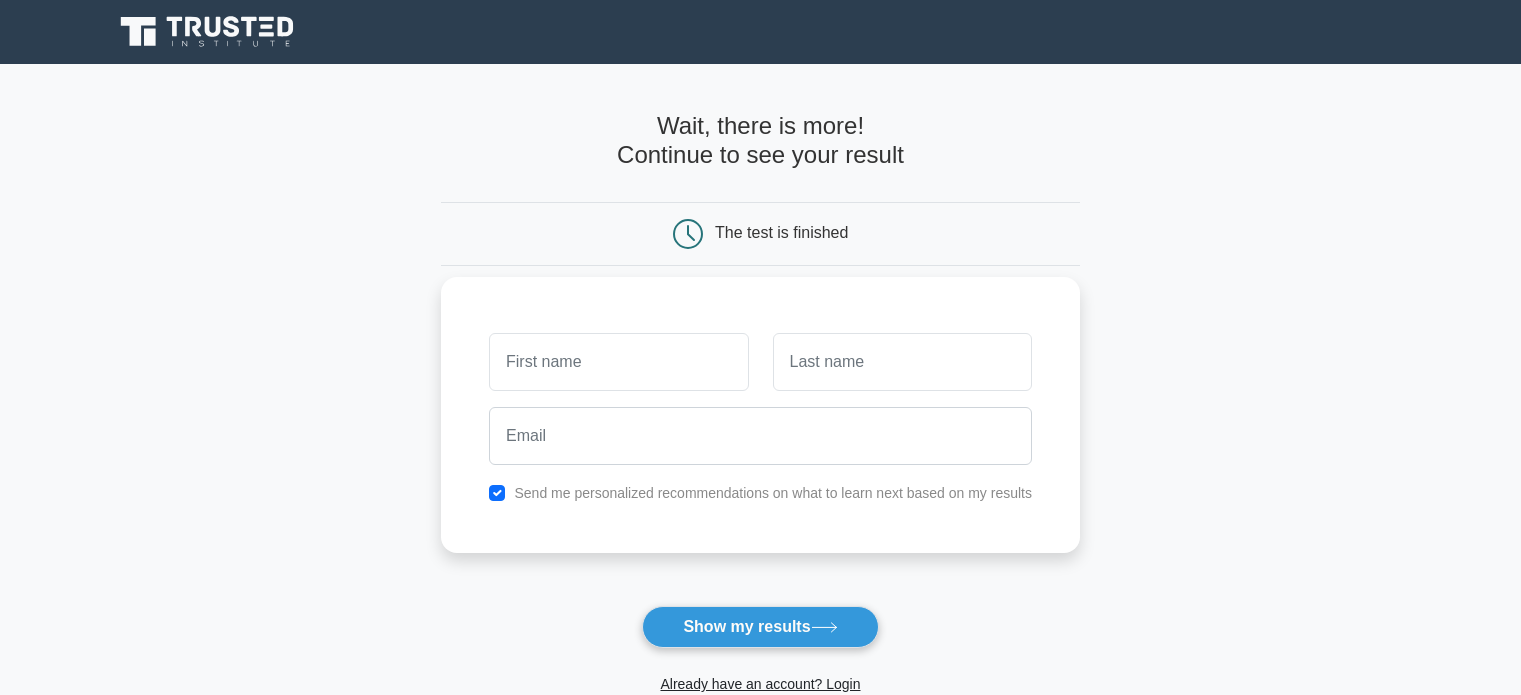 scroll, scrollTop: 0, scrollLeft: 0, axis: both 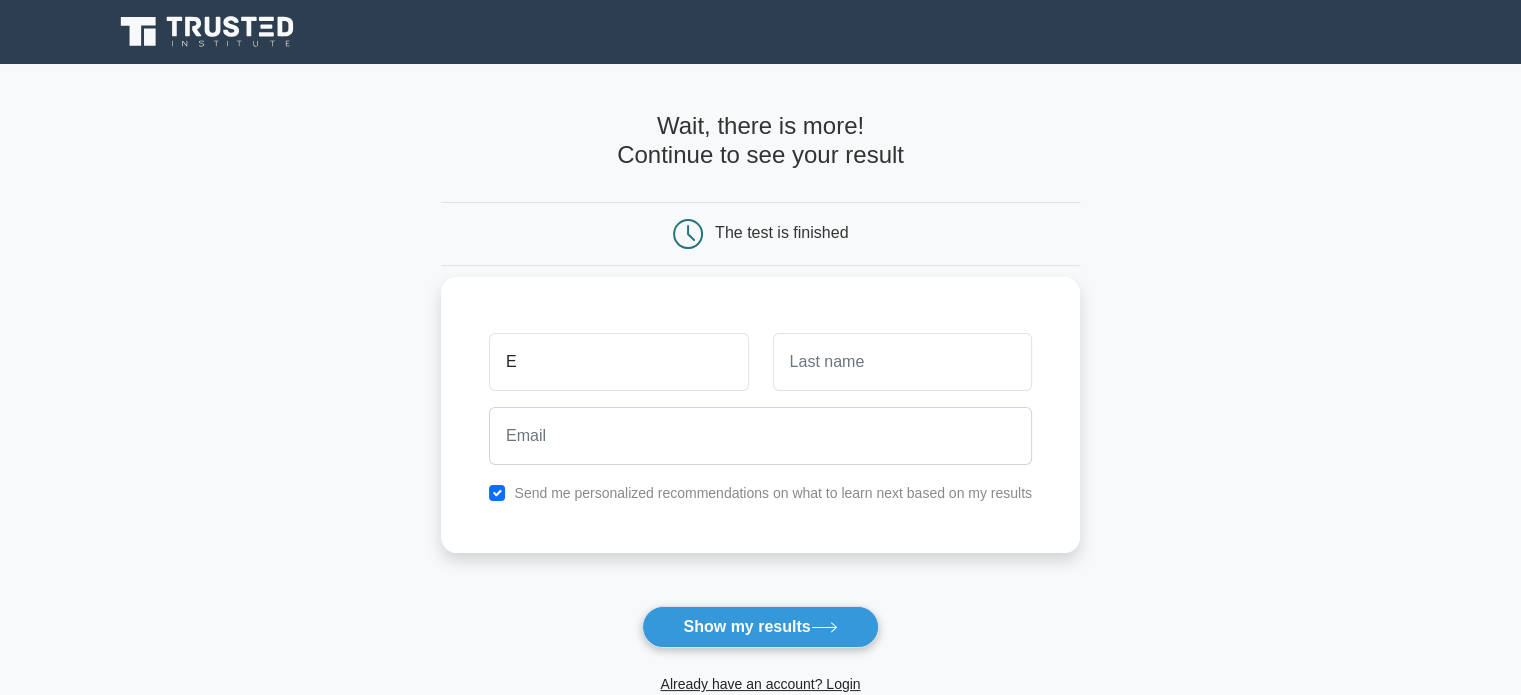 type on "E" 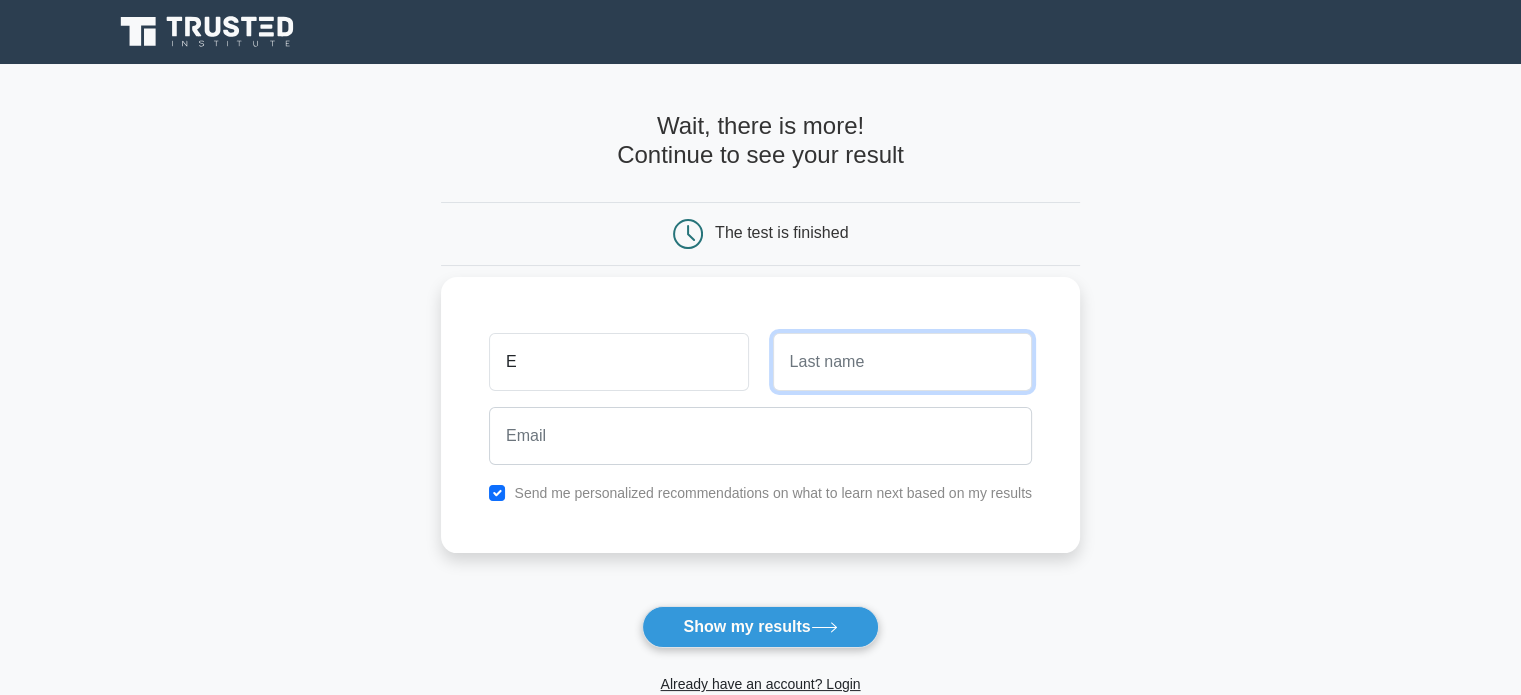 click at bounding box center (902, 362) 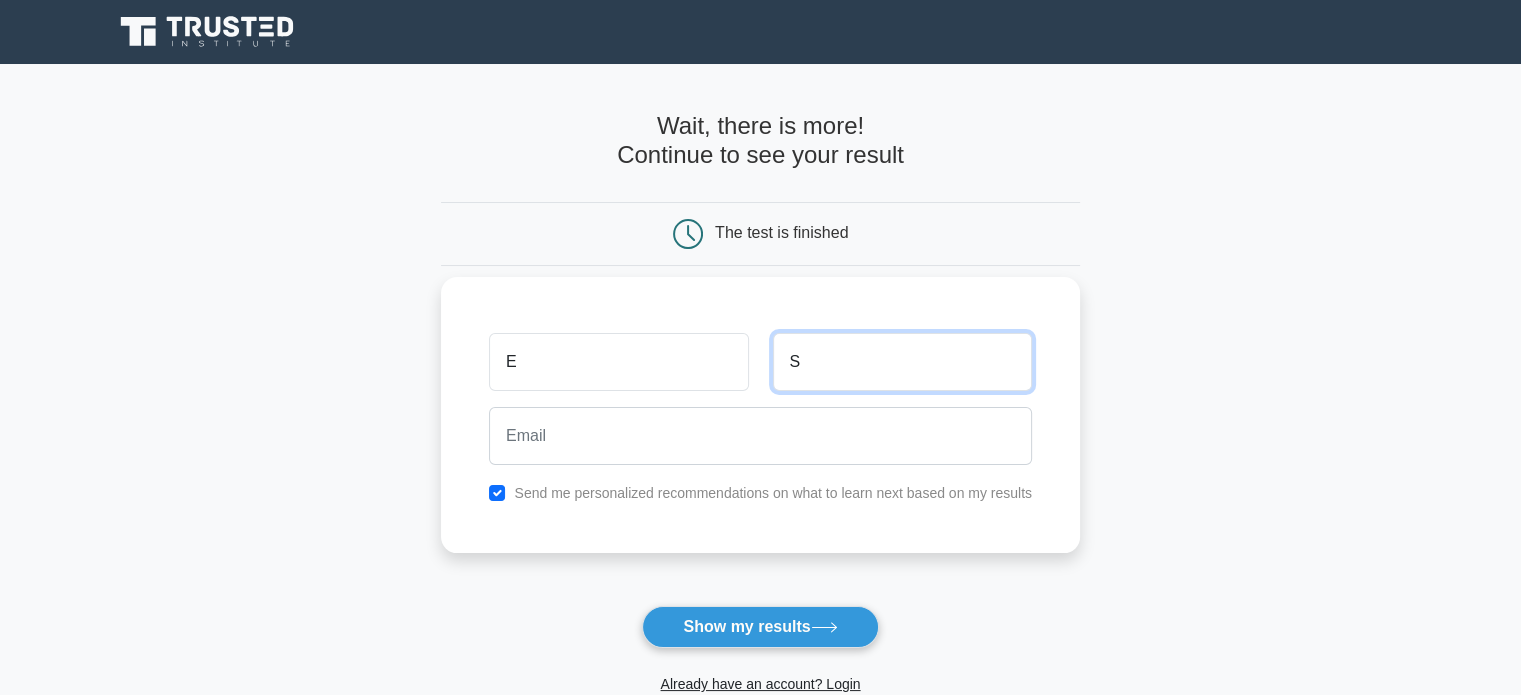 type on "S" 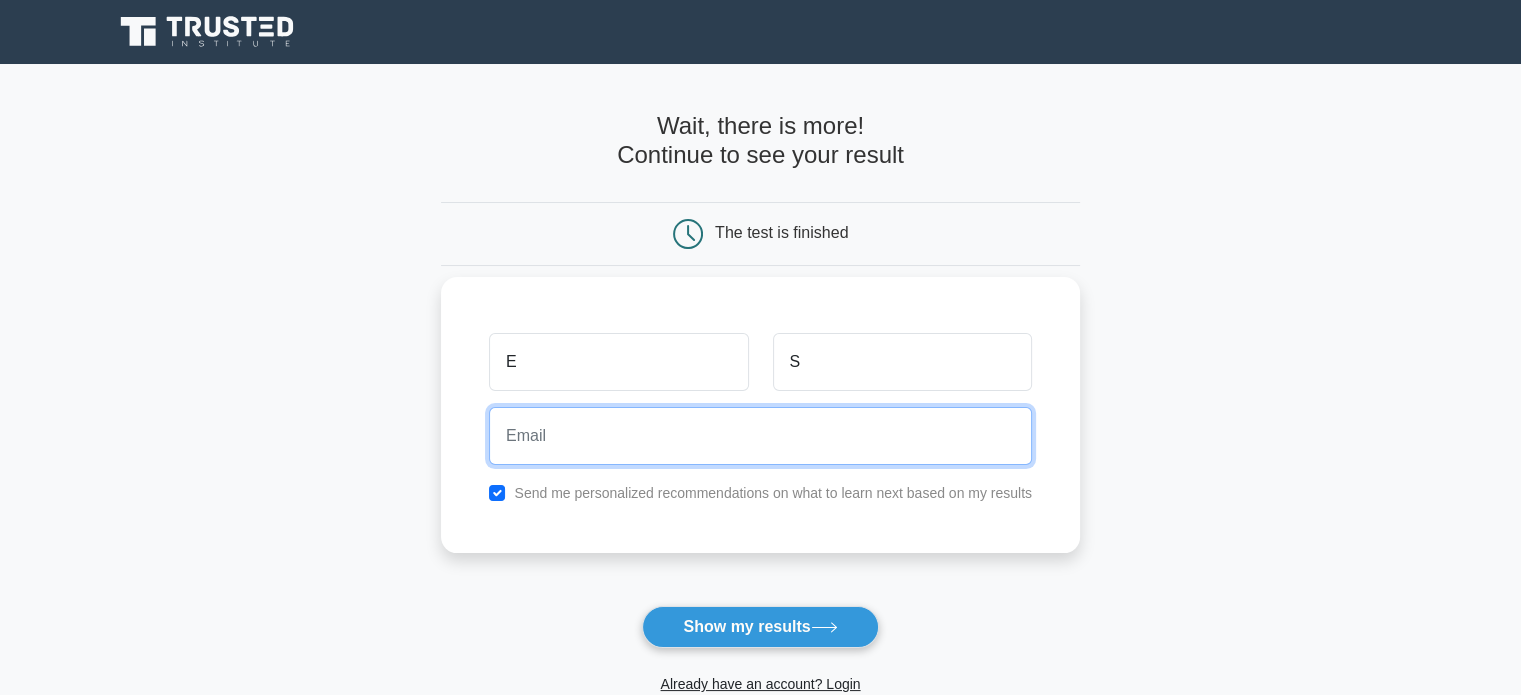 click at bounding box center (760, 436) 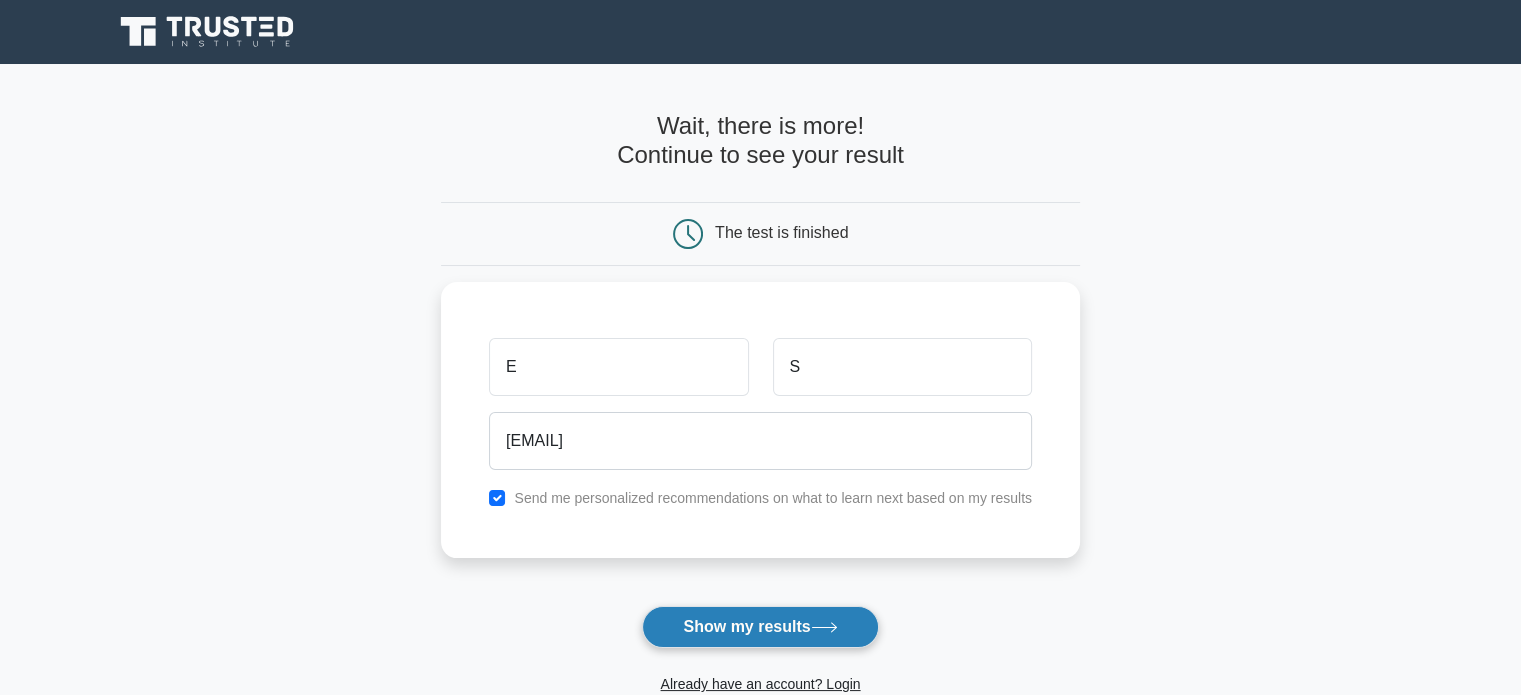 click on "Show my results" at bounding box center [760, 627] 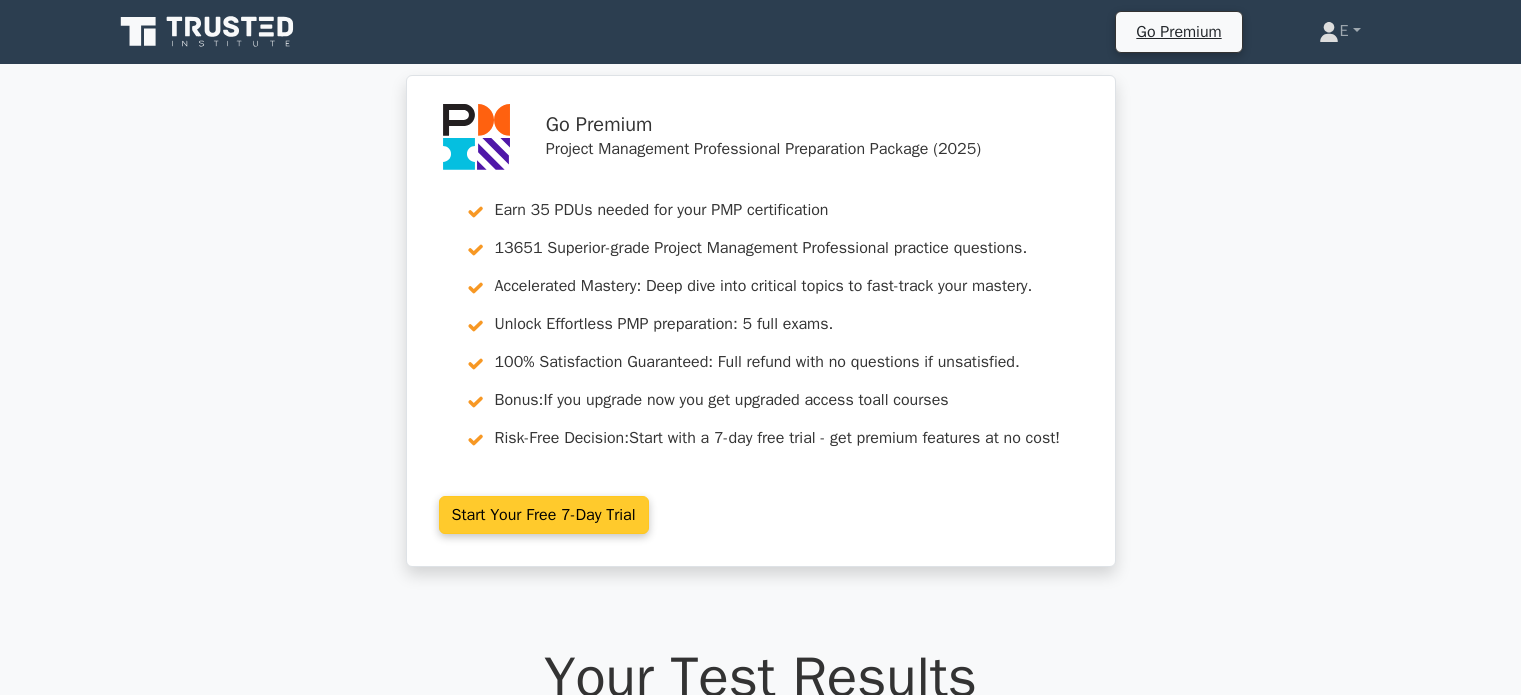 scroll, scrollTop: 0, scrollLeft: 0, axis: both 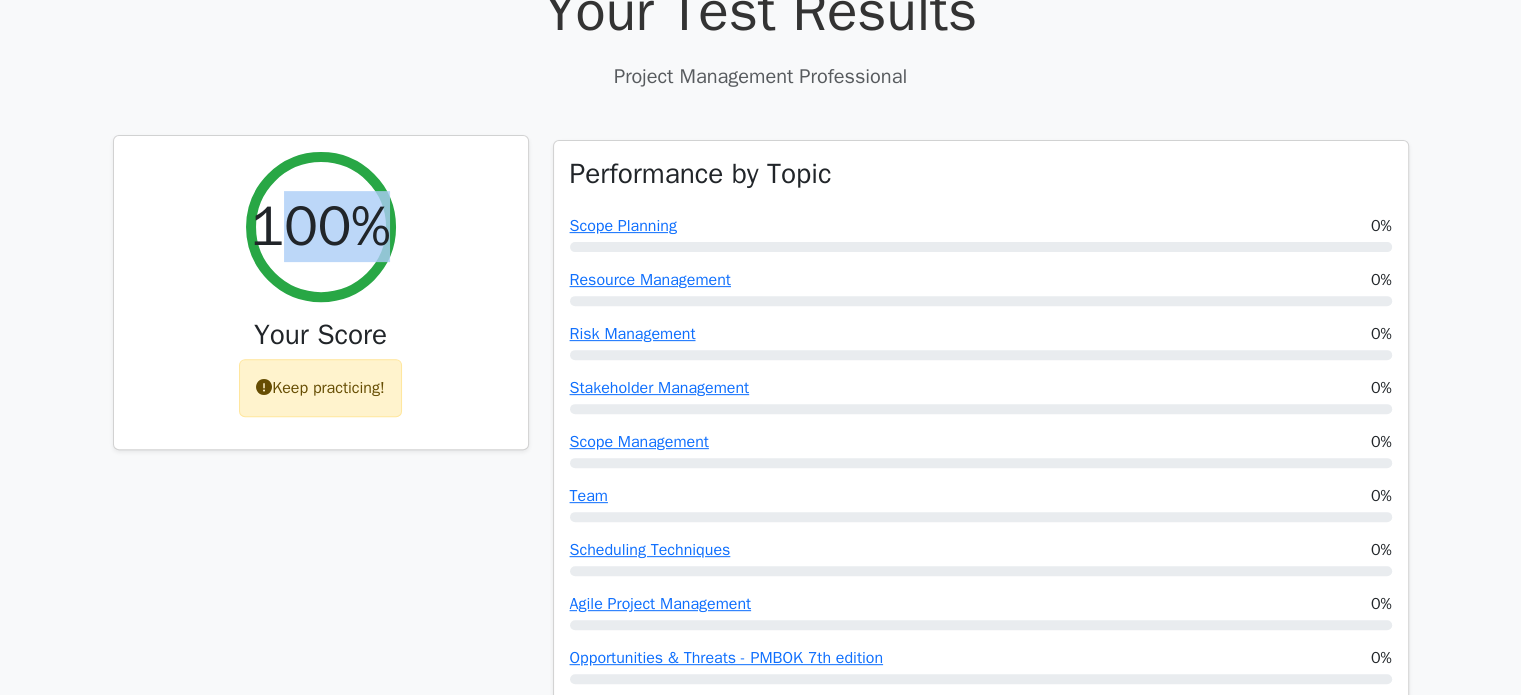 drag, startPoint x: 289, startPoint y: 236, endPoint x: 389, endPoint y: 257, distance: 102.18121 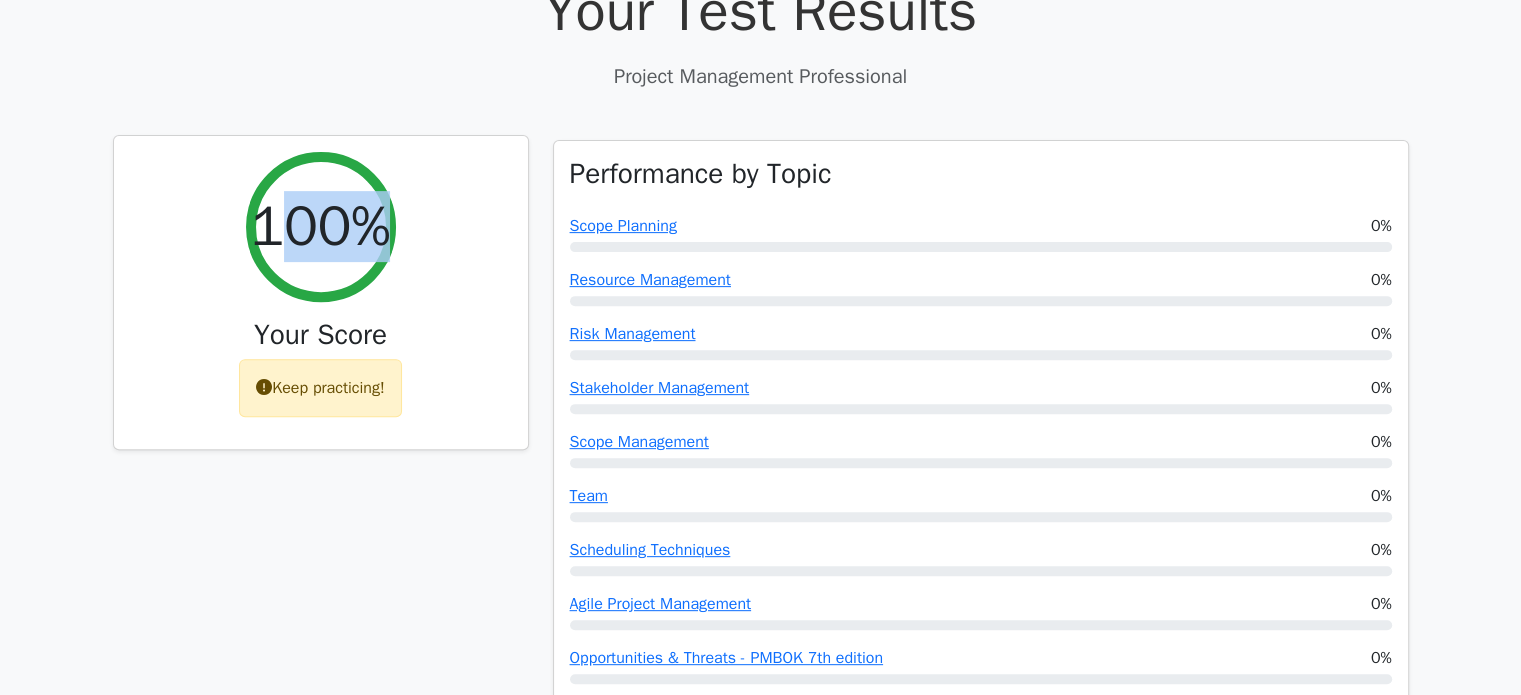 click on "100%" at bounding box center [321, 227] 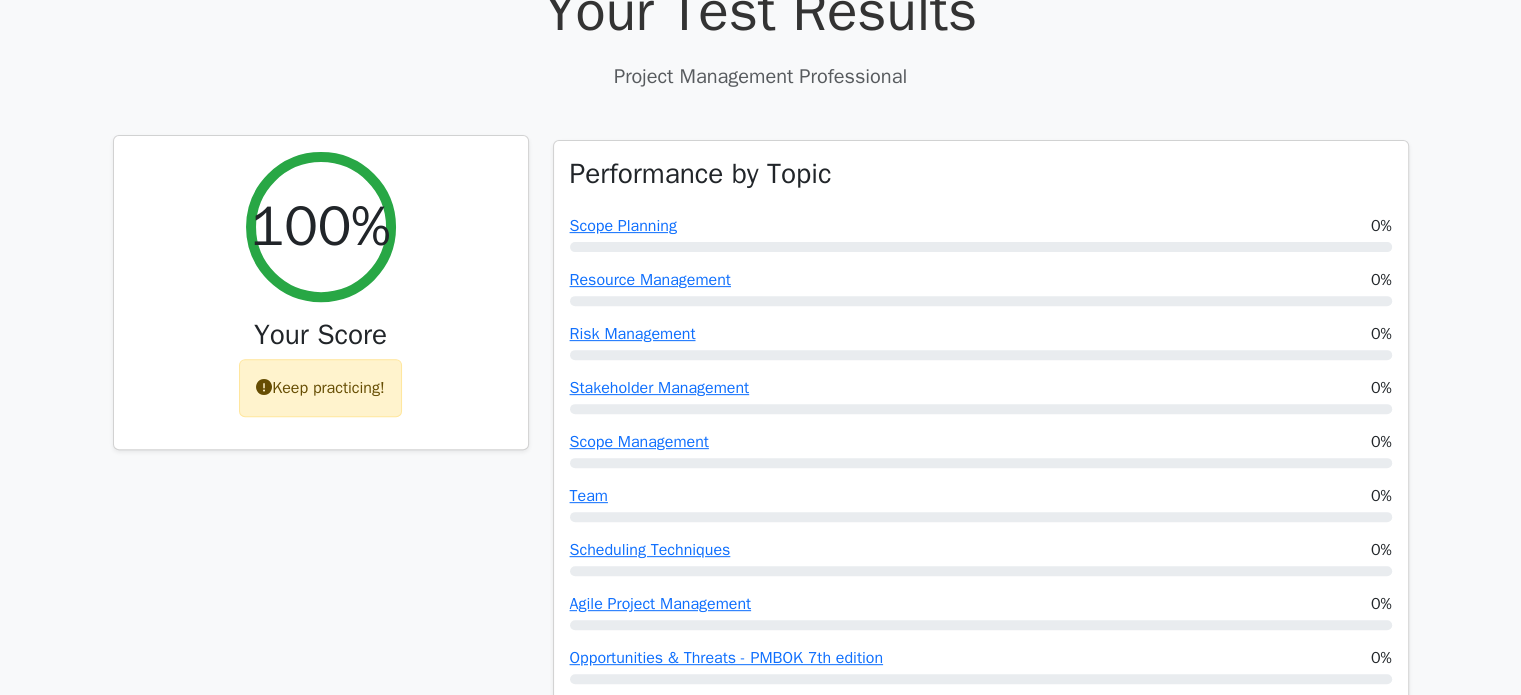 click on "100%" at bounding box center (321, 226) 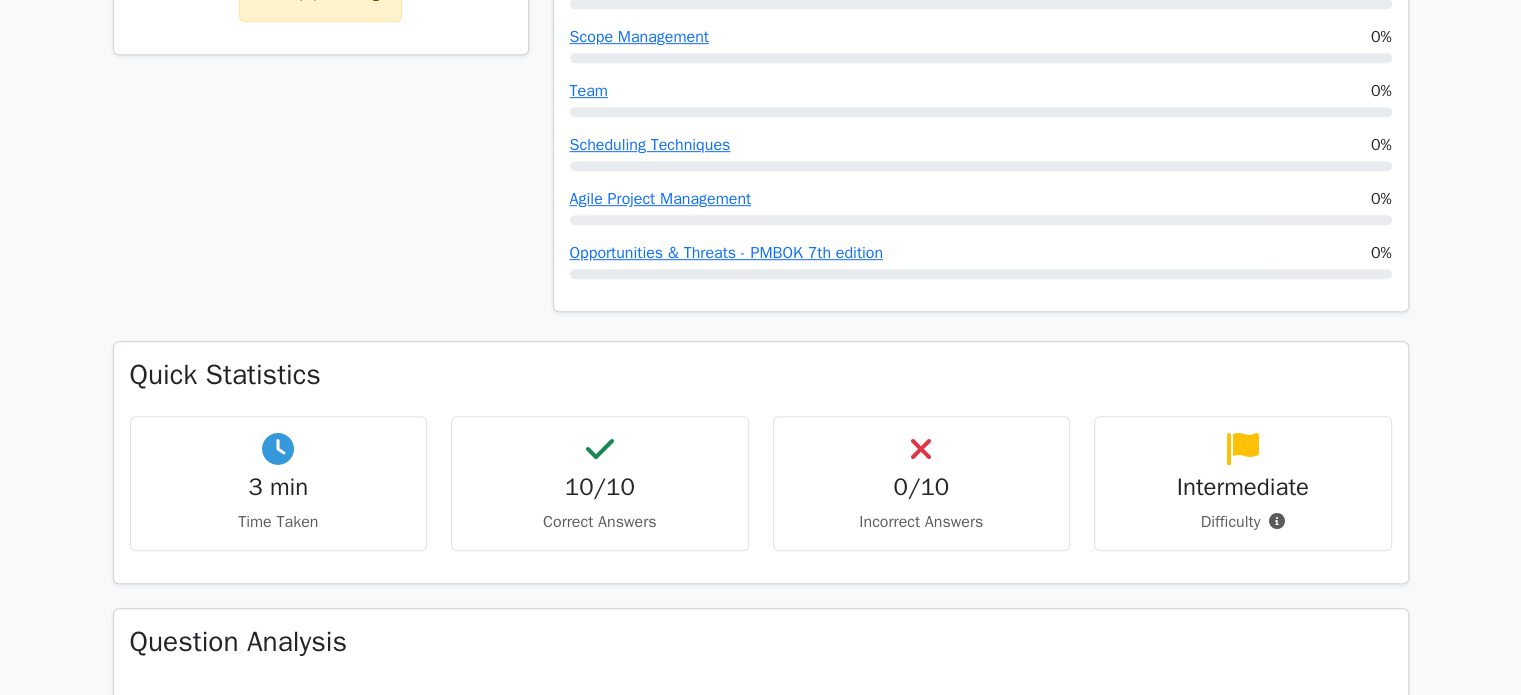 scroll, scrollTop: 666, scrollLeft: 0, axis: vertical 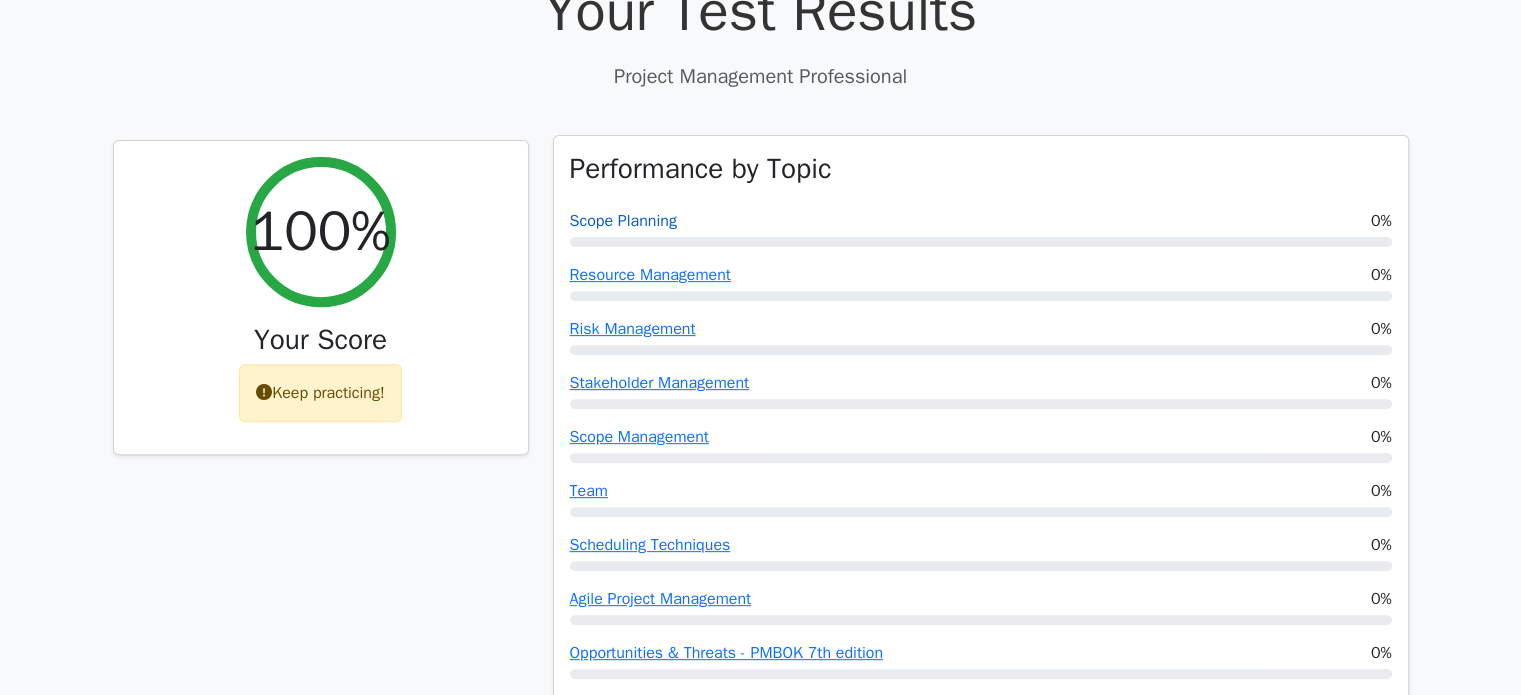 click on "Scope Planning" at bounding box center (623, 221) 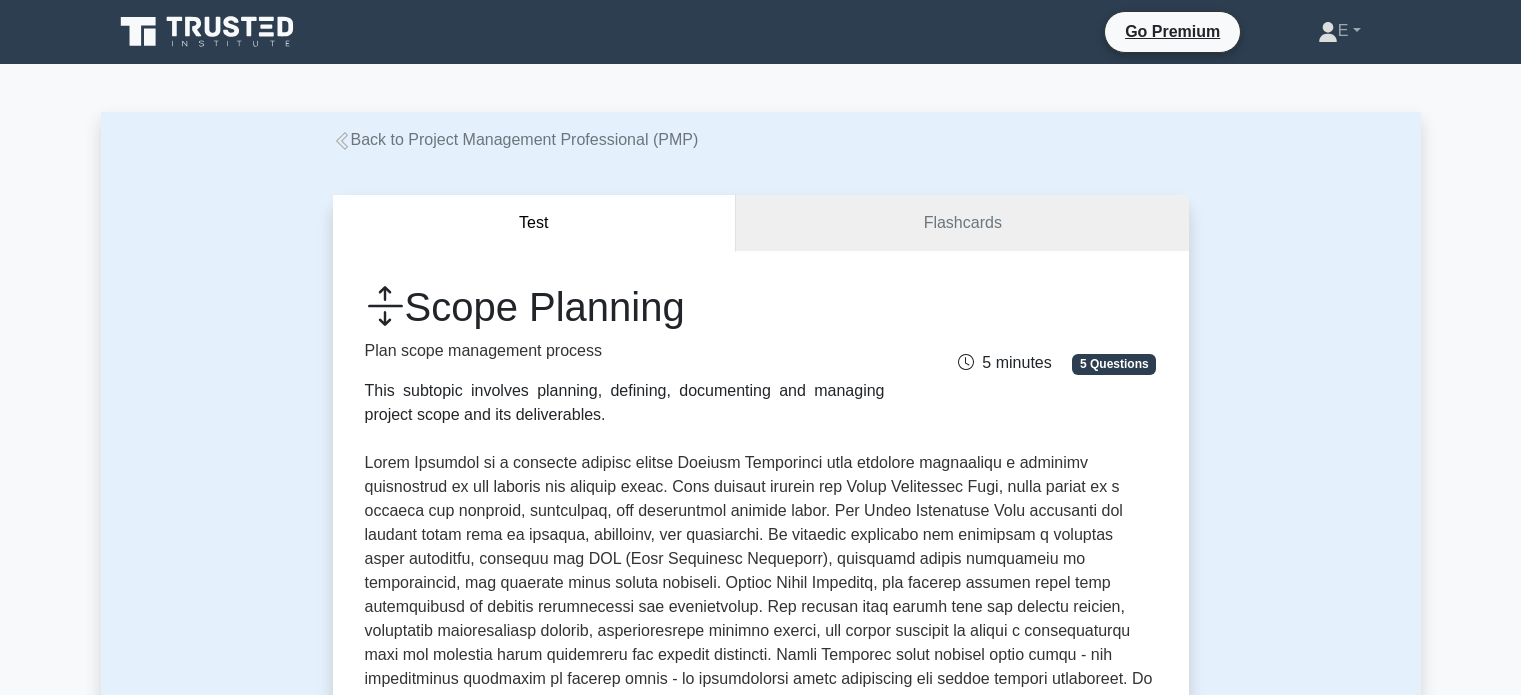 scroll, scrollTop: 0, scrollLeft: 0, axis: both 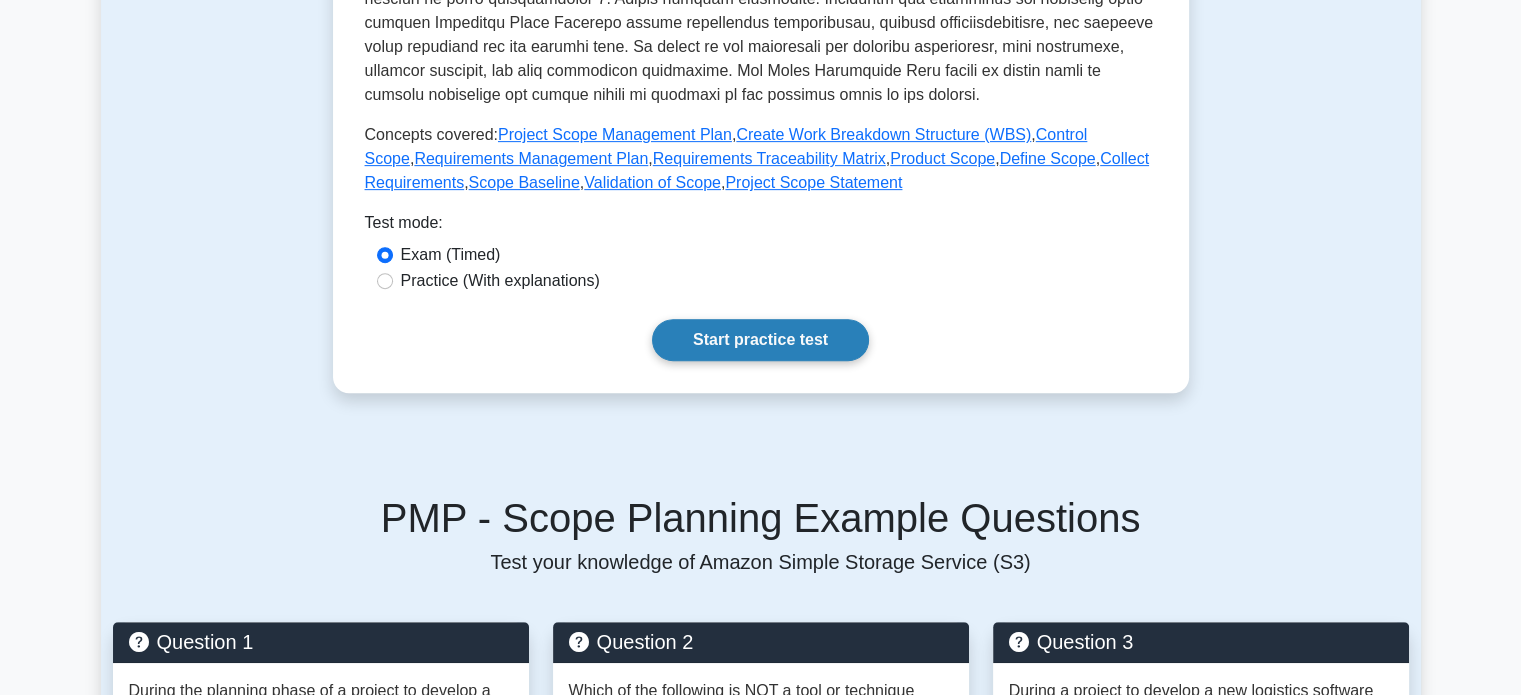 click on "Start practice test" at bounding box center (760, 340) 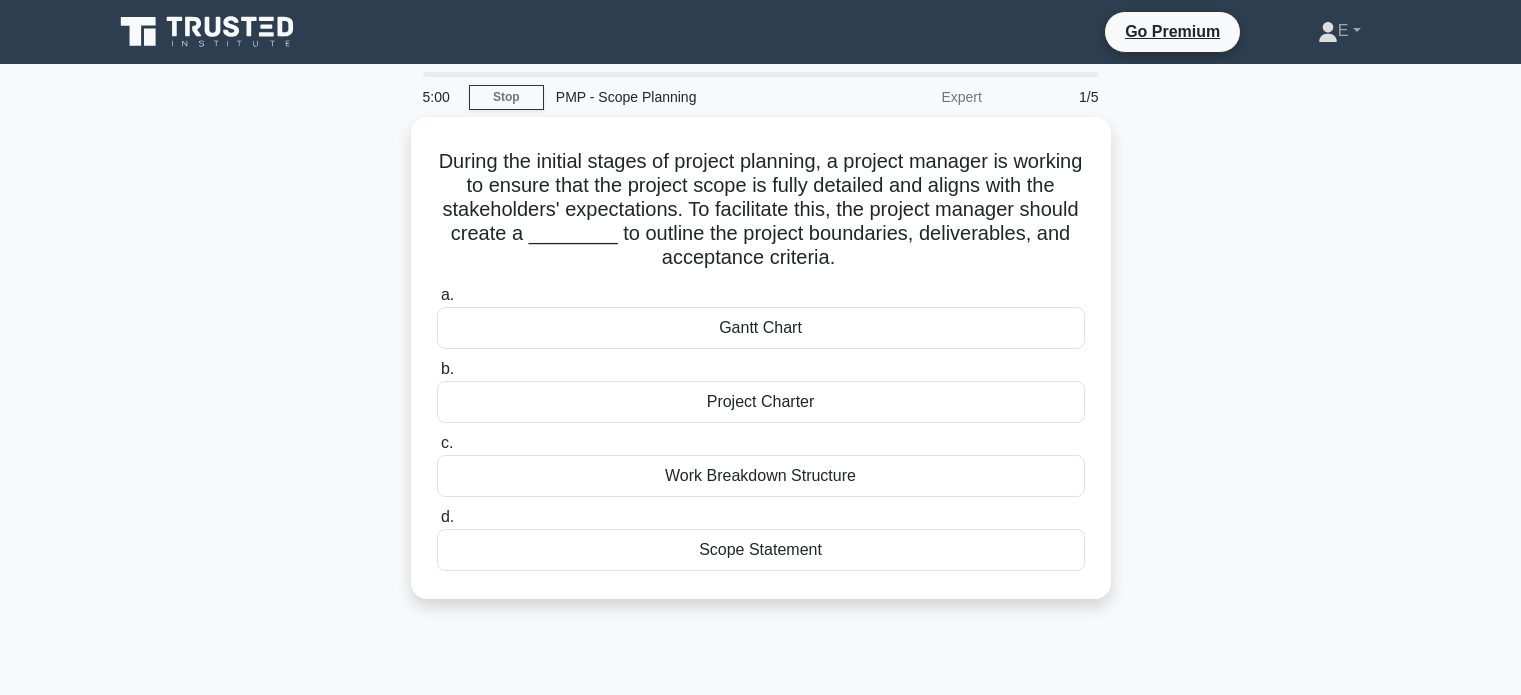 scroll, scrollTop: 0, scrollLeft: 0, axis: both 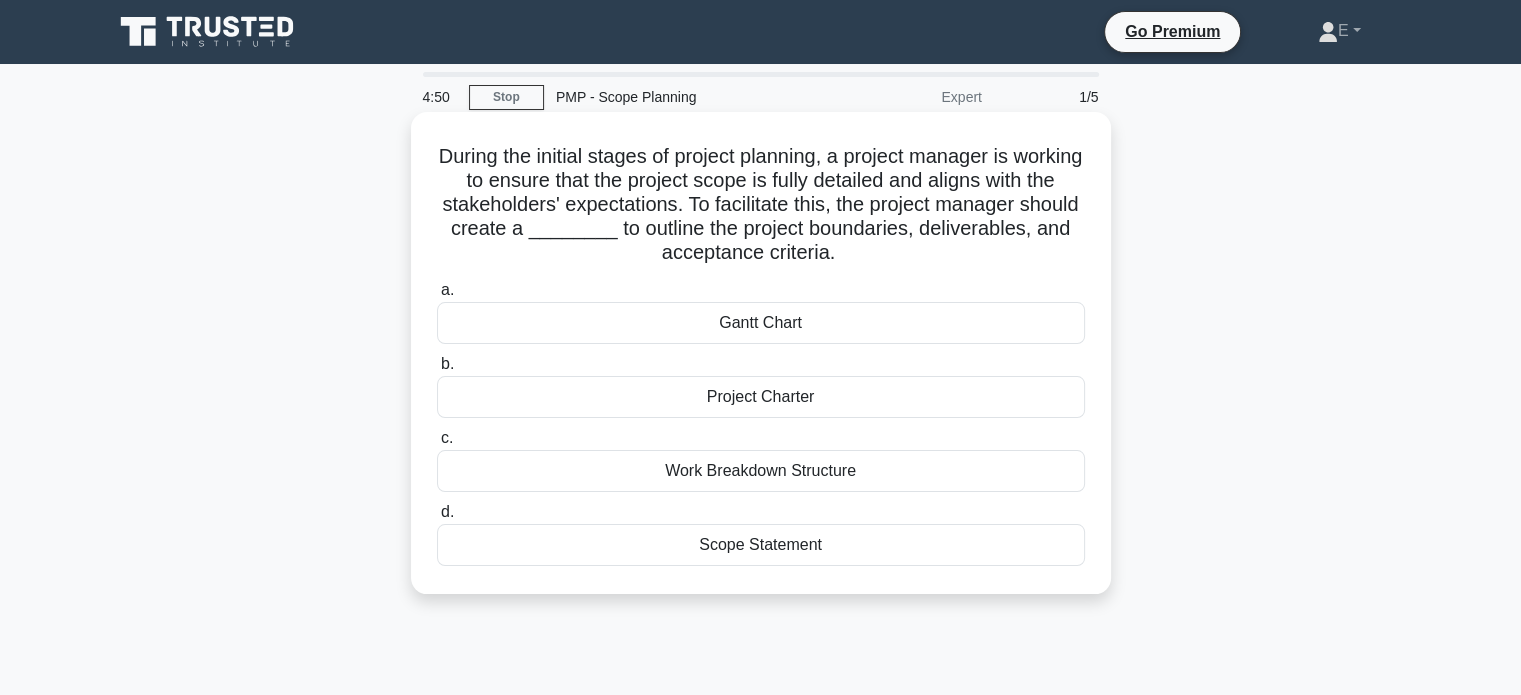 click on "Work Breakdown Structure" at bounding box center (761, 471) 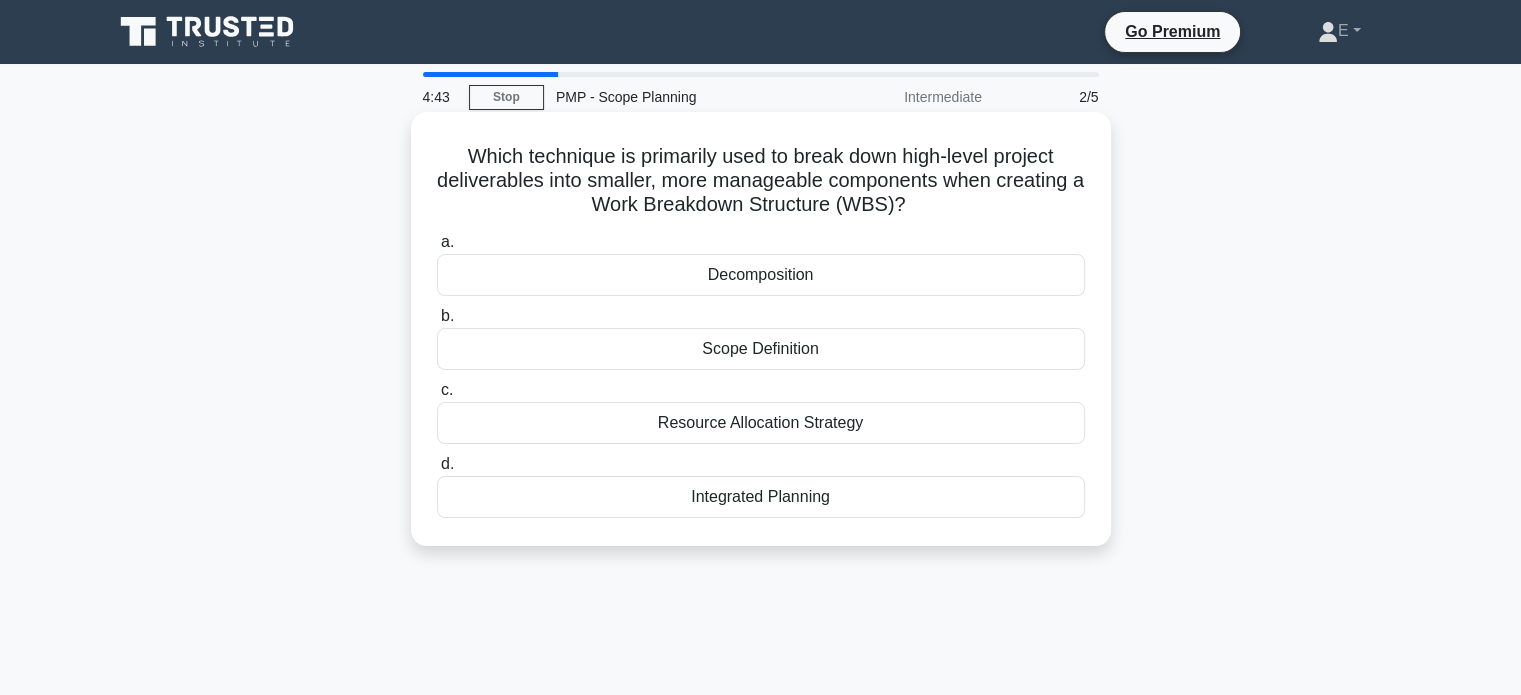 click on "Scope Definition" at bounding box center (761, 349) 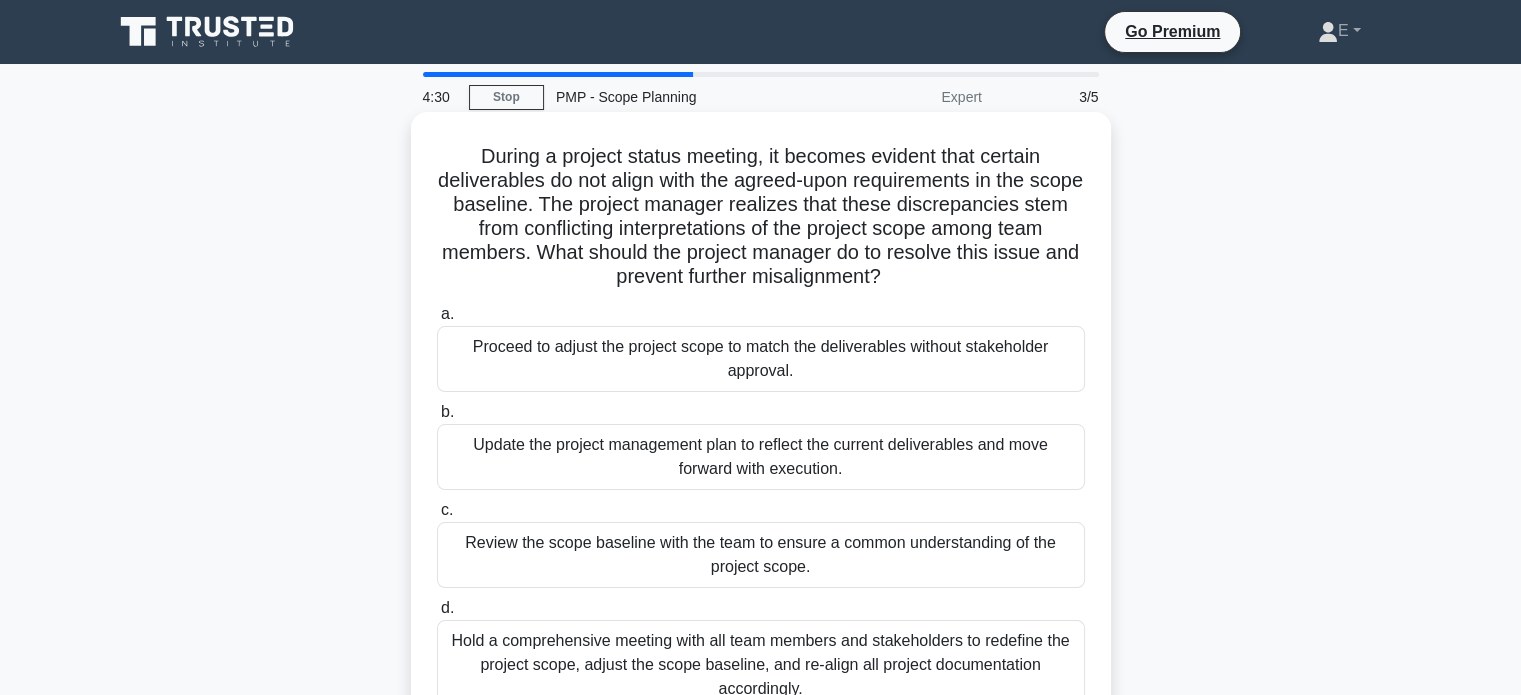 scroll, scrollTop: 133, scrollLeft: 0, axis: vertical 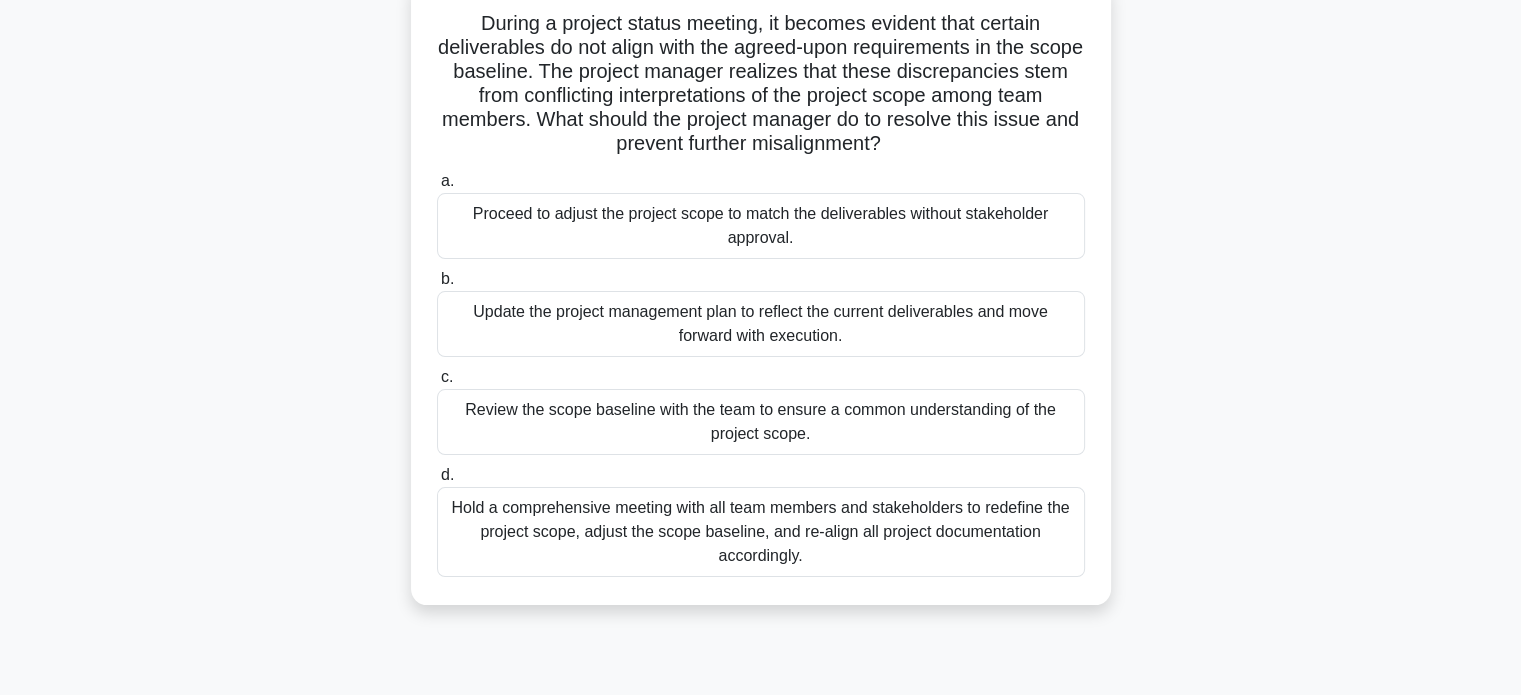 click on "Hold a comprehensive meeting with all team members and stakeholders to redefine the project scope, adjust the scope baseline, and re-align all project documentation accordingly." at bounding box center (761, 532) 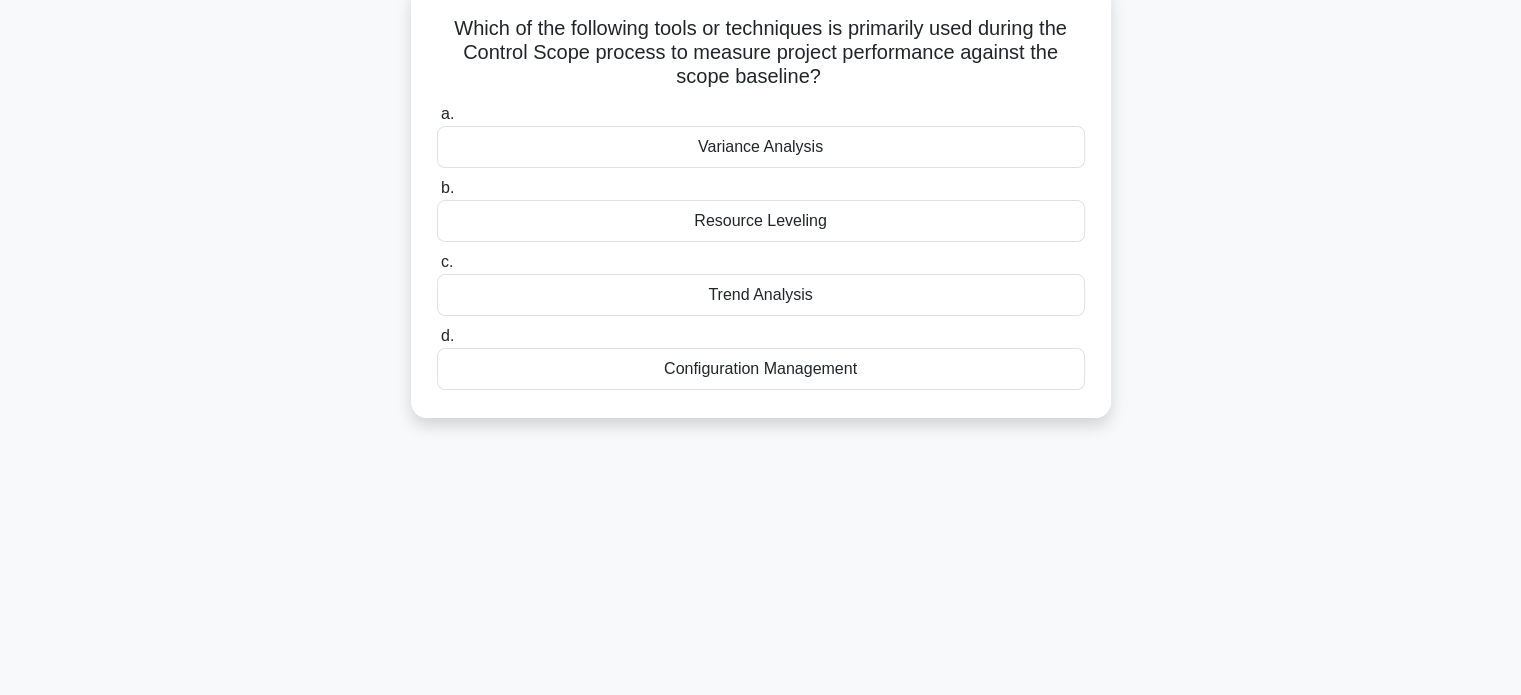 scroll, scrollTop: 0, scrollLeft: 0, axis: both 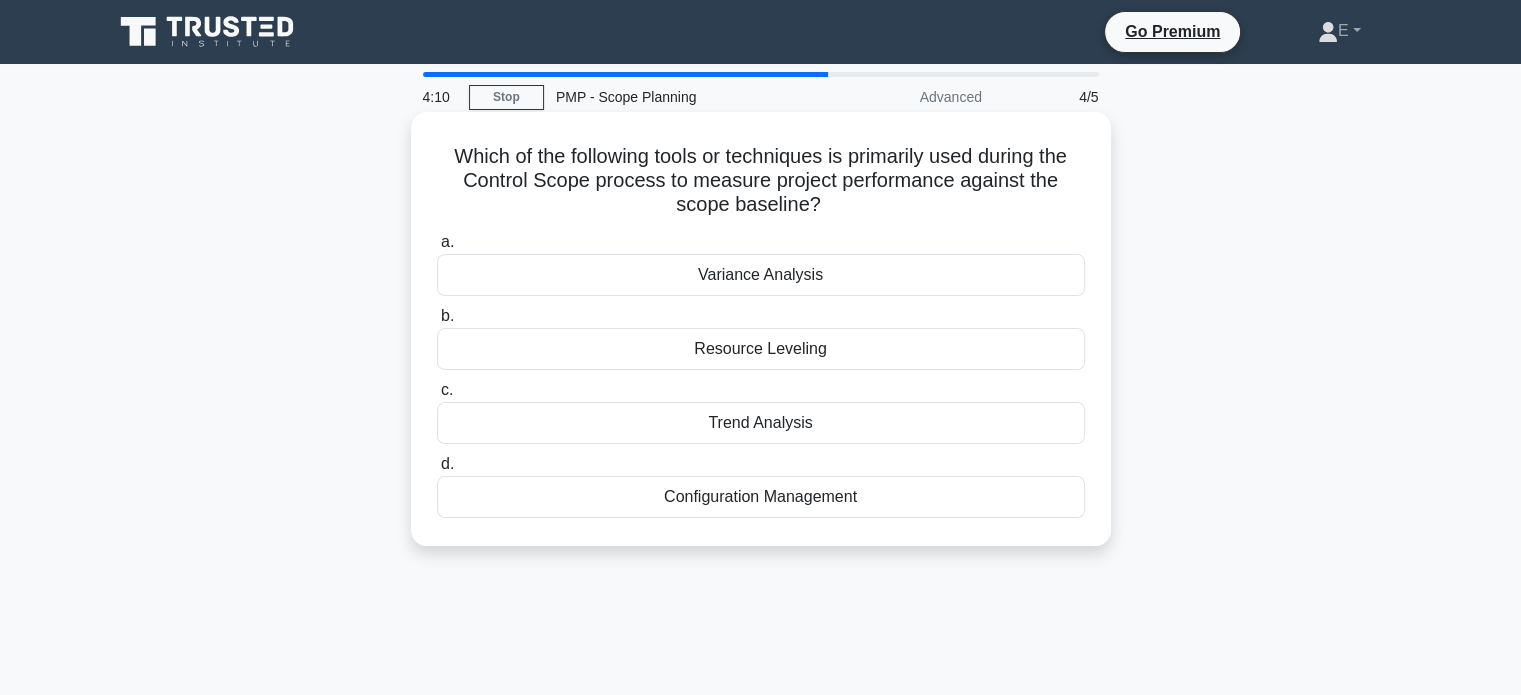 click on "b.
Resource Leveling" at bounding box center (761, 337) 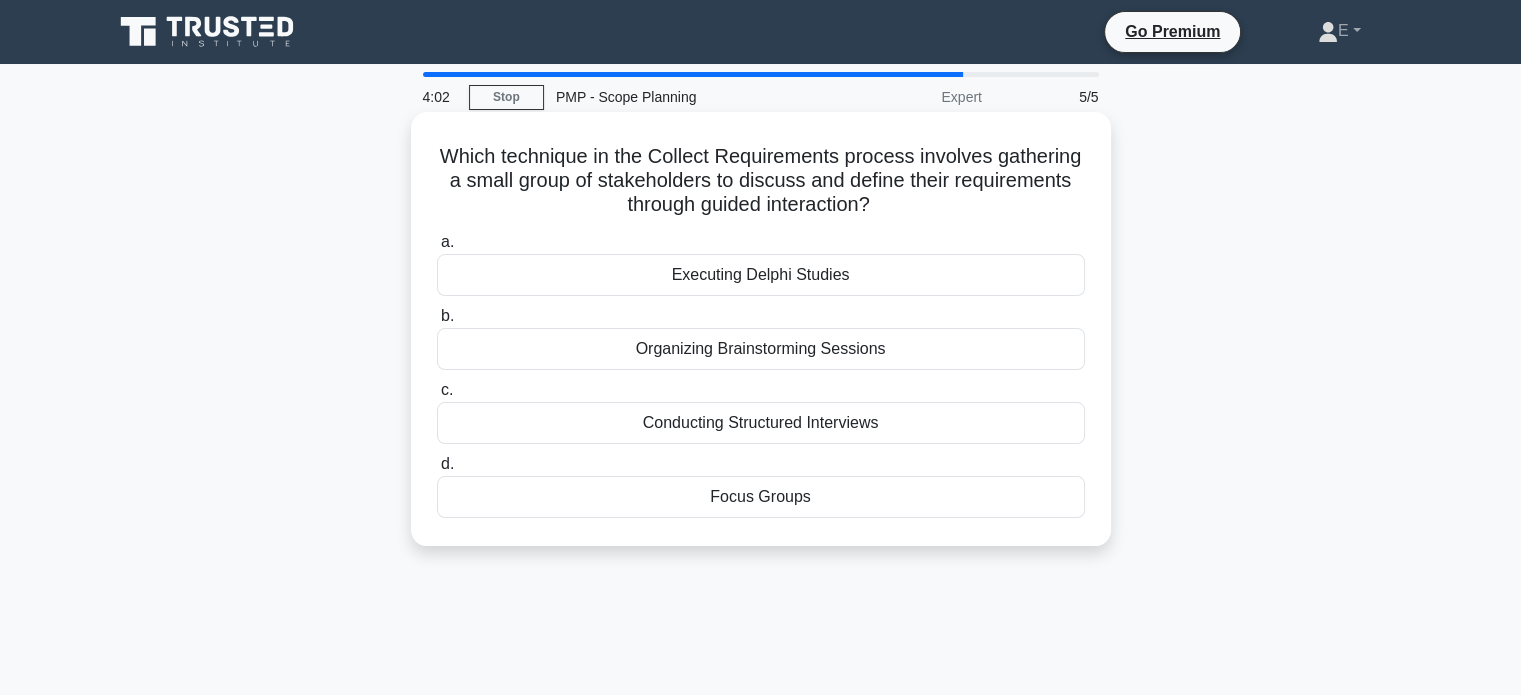 click on "Focus Groups" at bounding box center (761, 497) 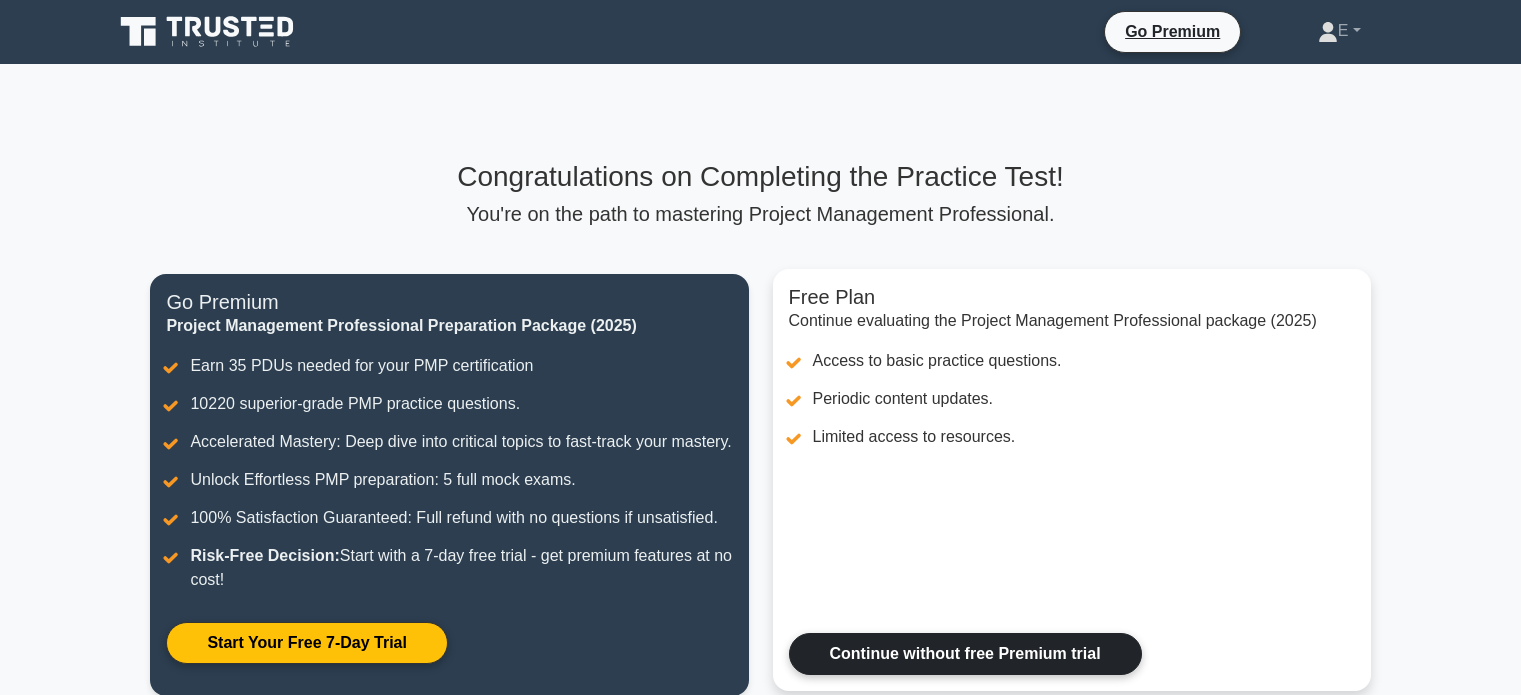 scroll, scrollTop: 0, scrollLeft: 0, axis: both 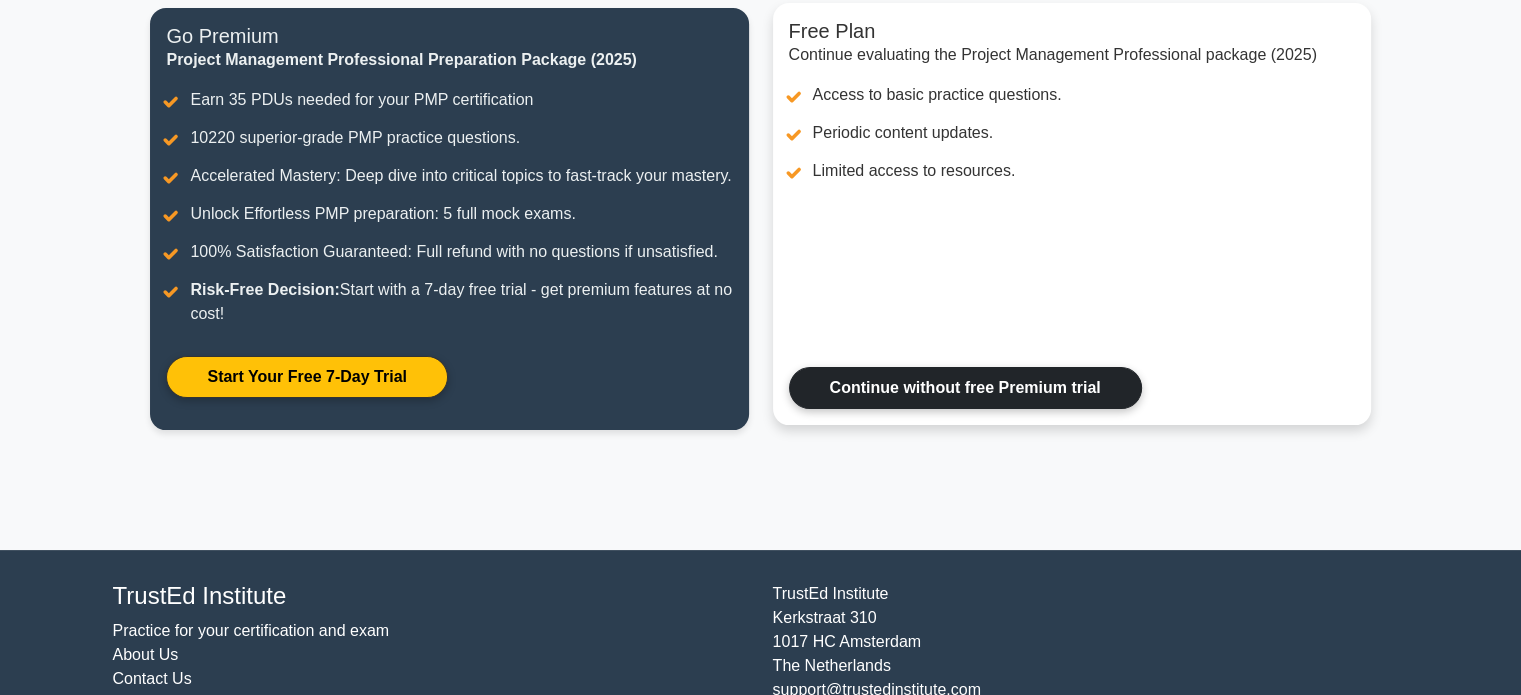 click on "Continue without free Premium trial" at bounding box center (965, 388) 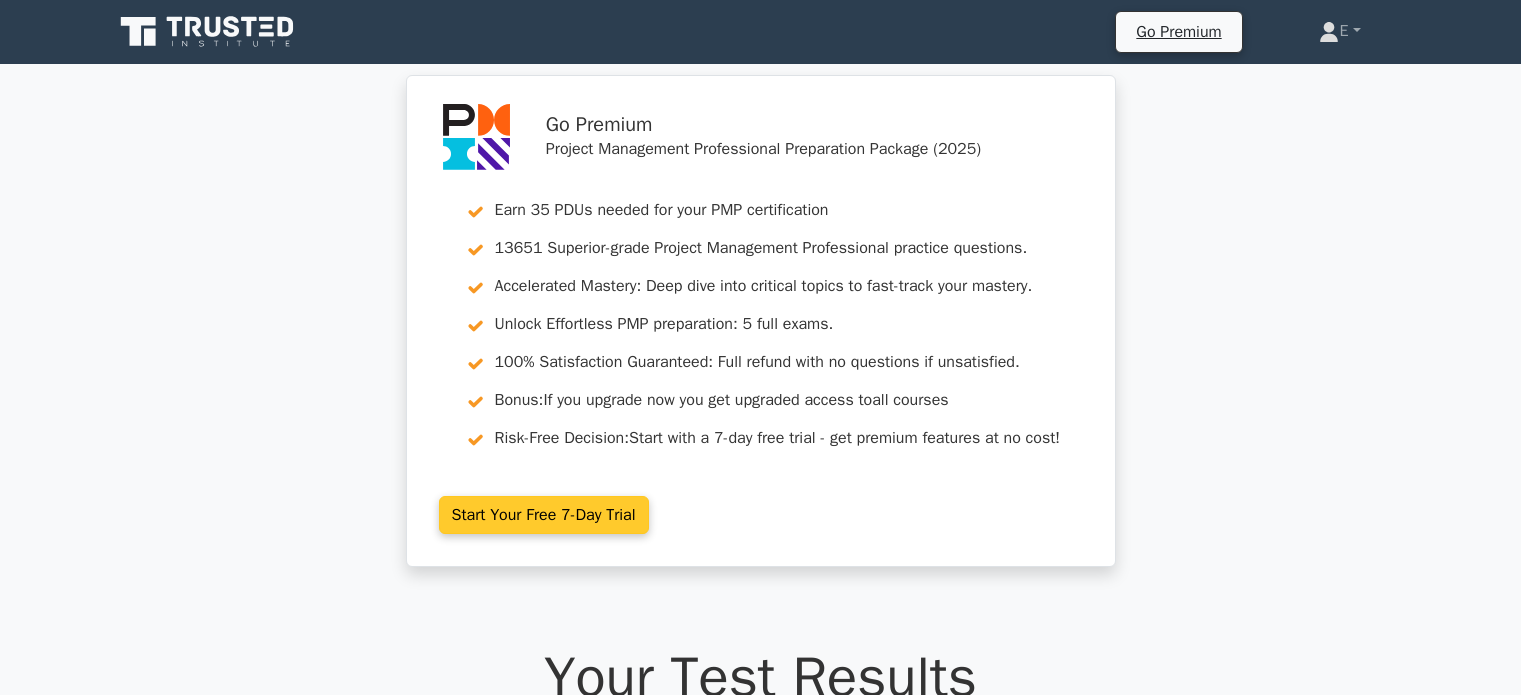 scroll, scrollTop: 0, scrollLeft: 0, axis: both 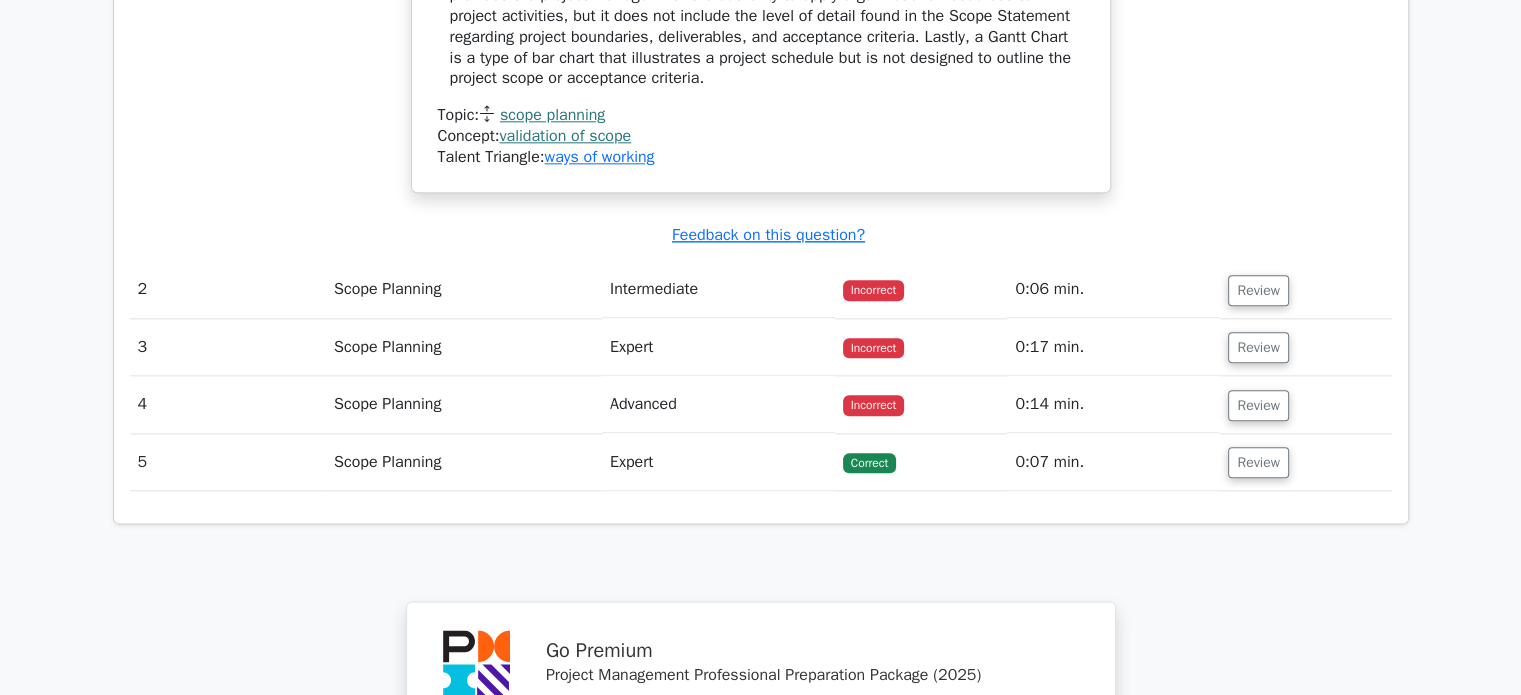 click on "0:06 min." at bounding box center [1113, 289] 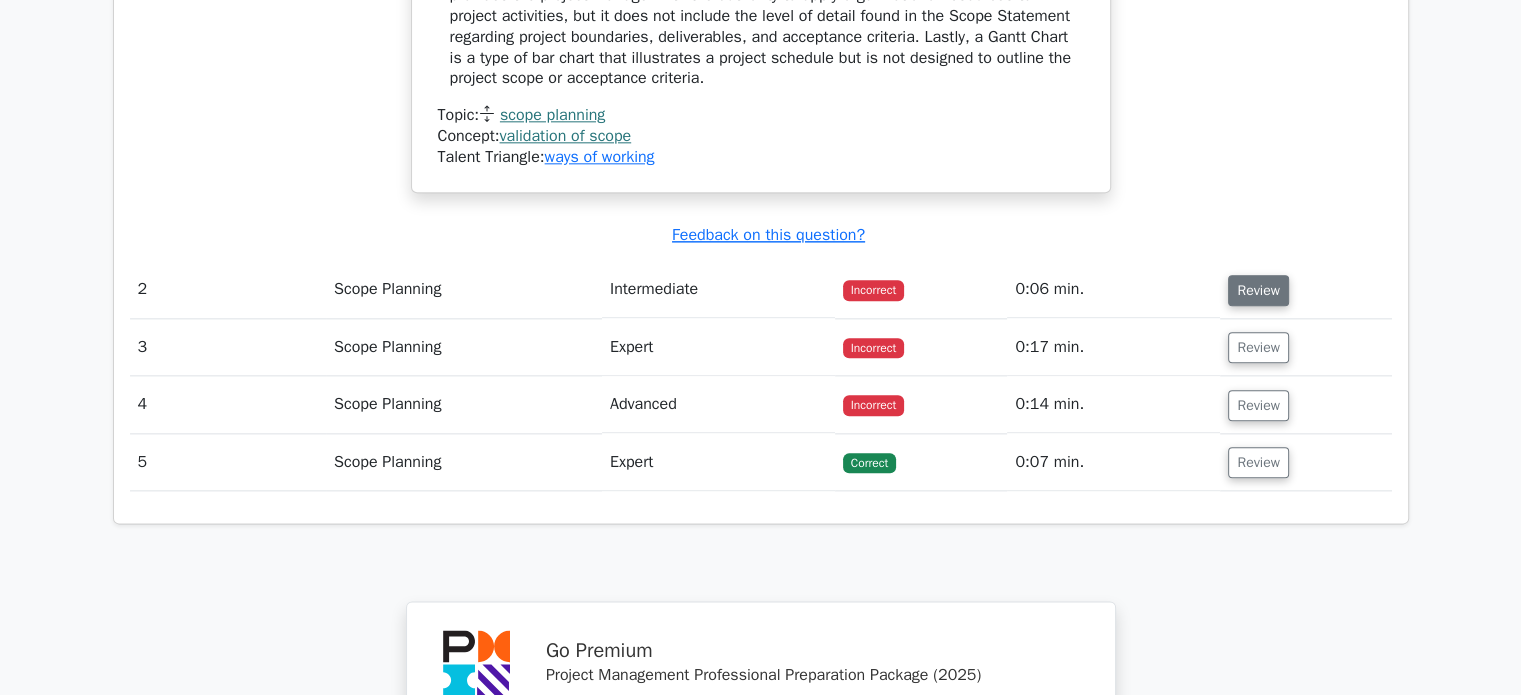 click on "Review" at bounding box center [1258, 290] 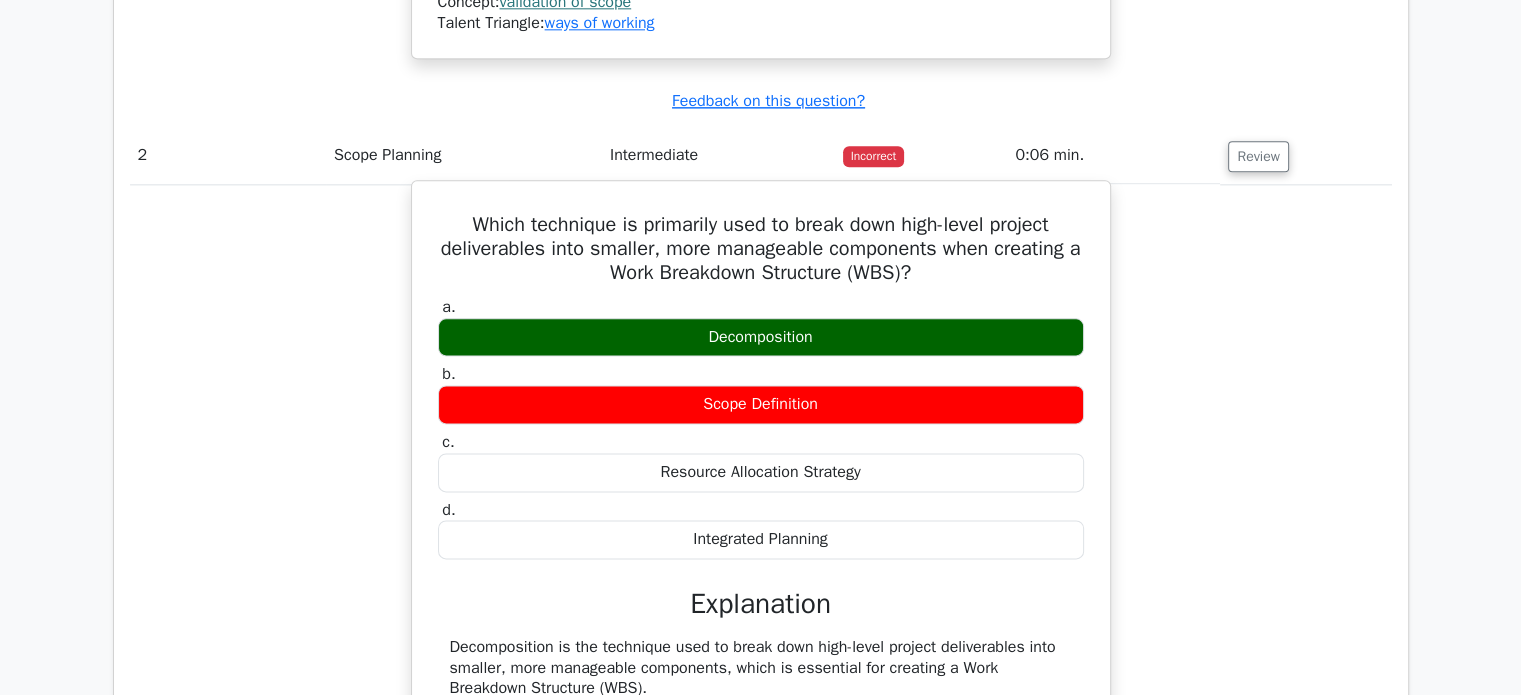 scroll, scrollTop: 3032, scrollLeft: 0, axis: vertical 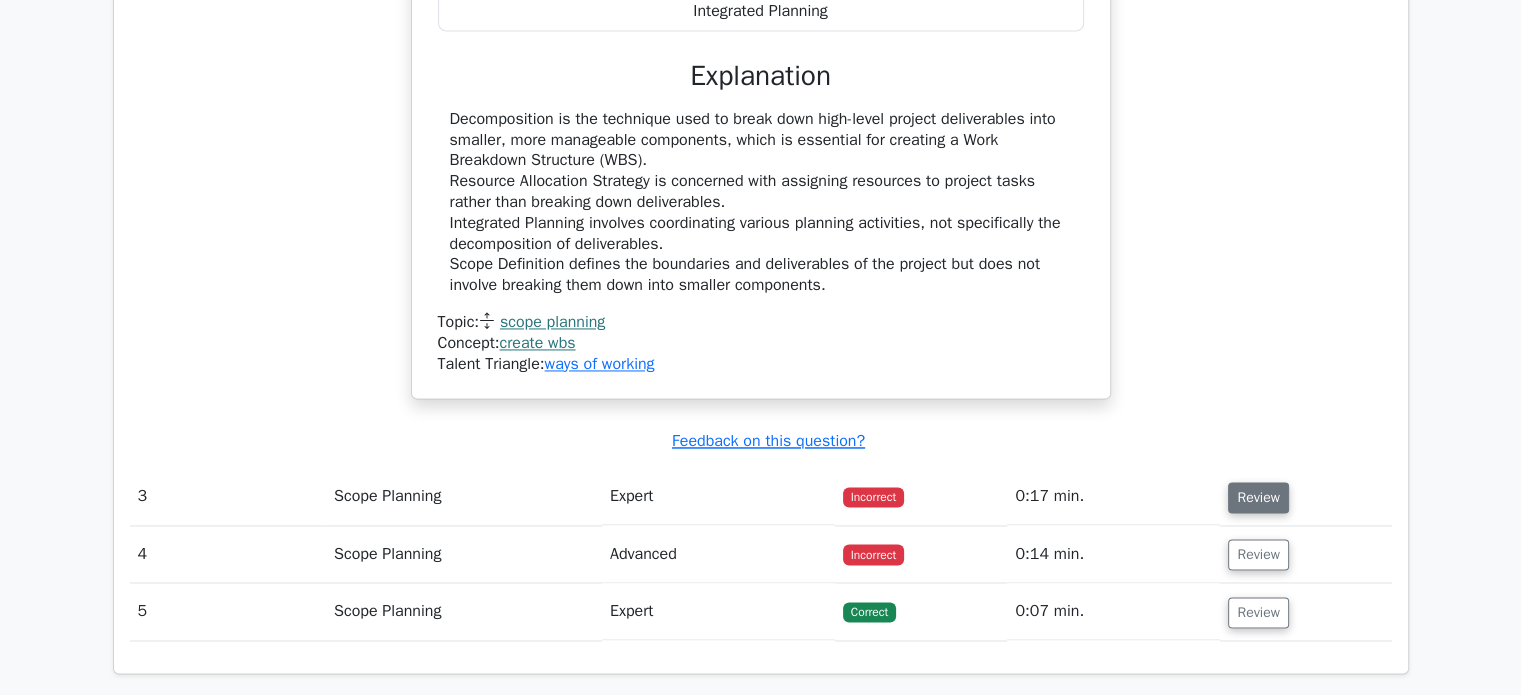 click on "Review" at bounding box center (1258, 497) 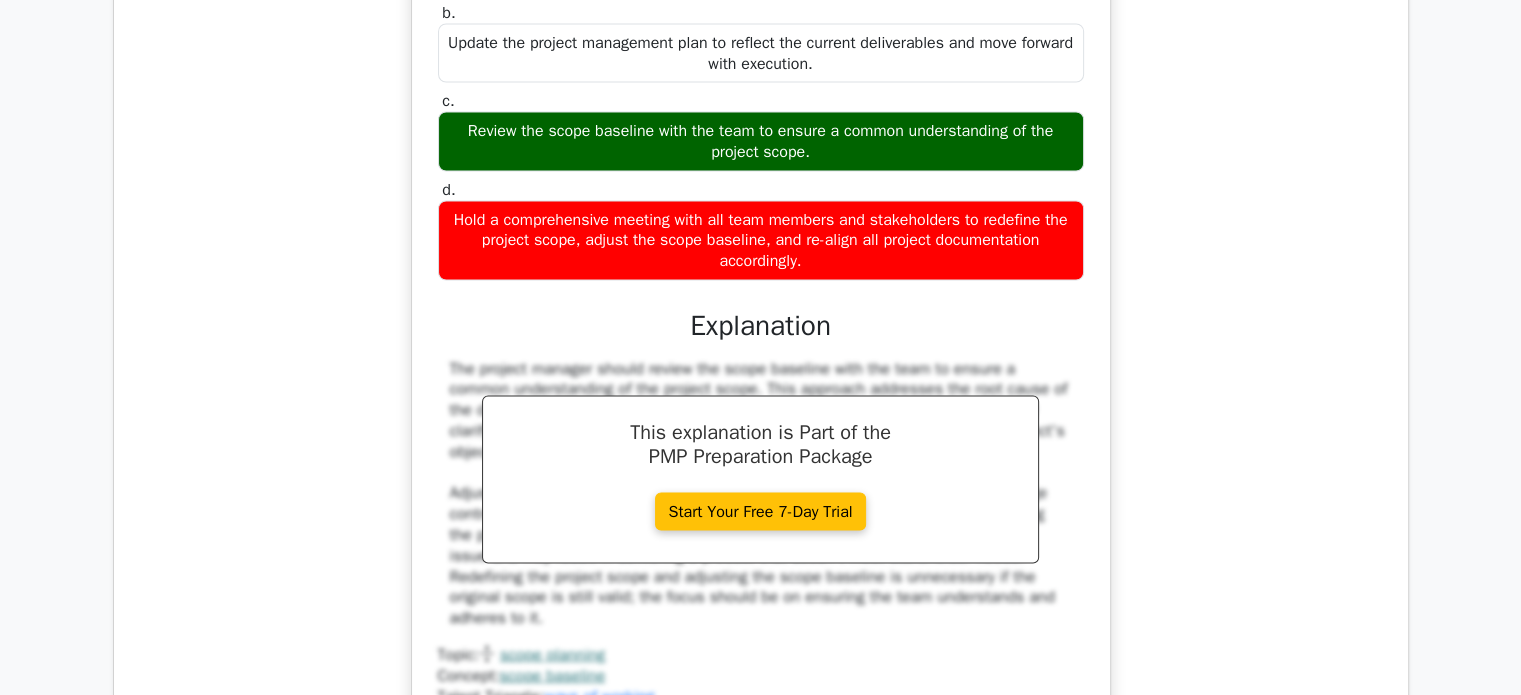 scroll, scrollTop: 4232, scrollLeft: 0, axis: vertical 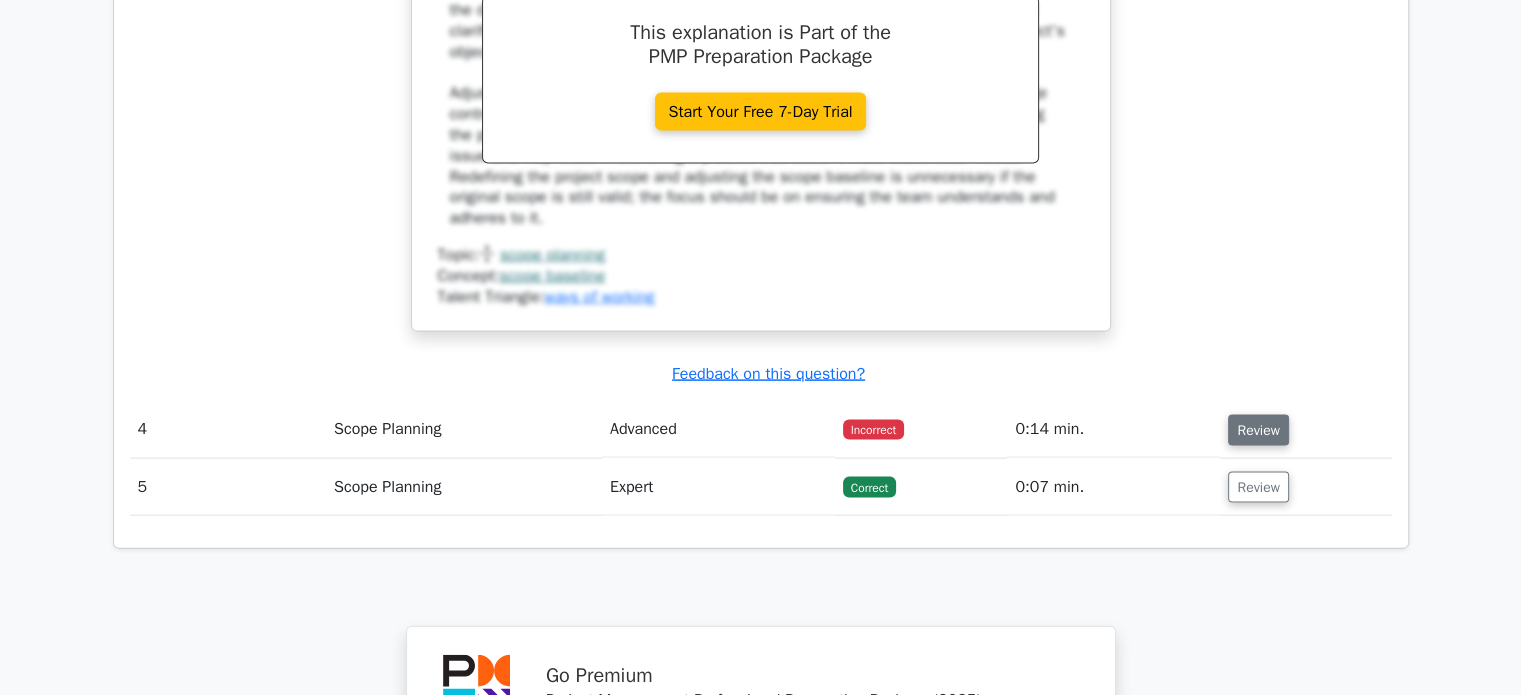 click on "Review" at bounding box center (1258, 430) 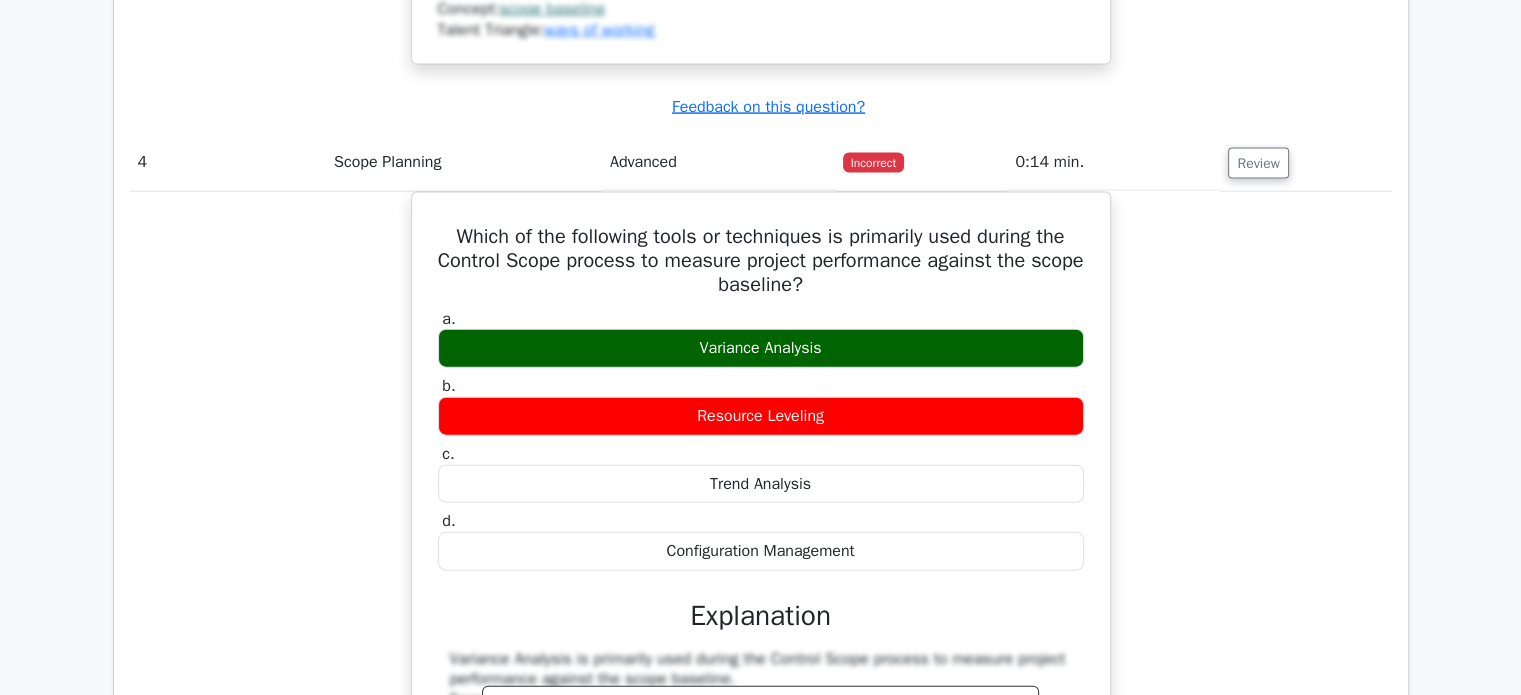 scroll, scrollTop: 5032, scrollLeft: 0, axis: vertical 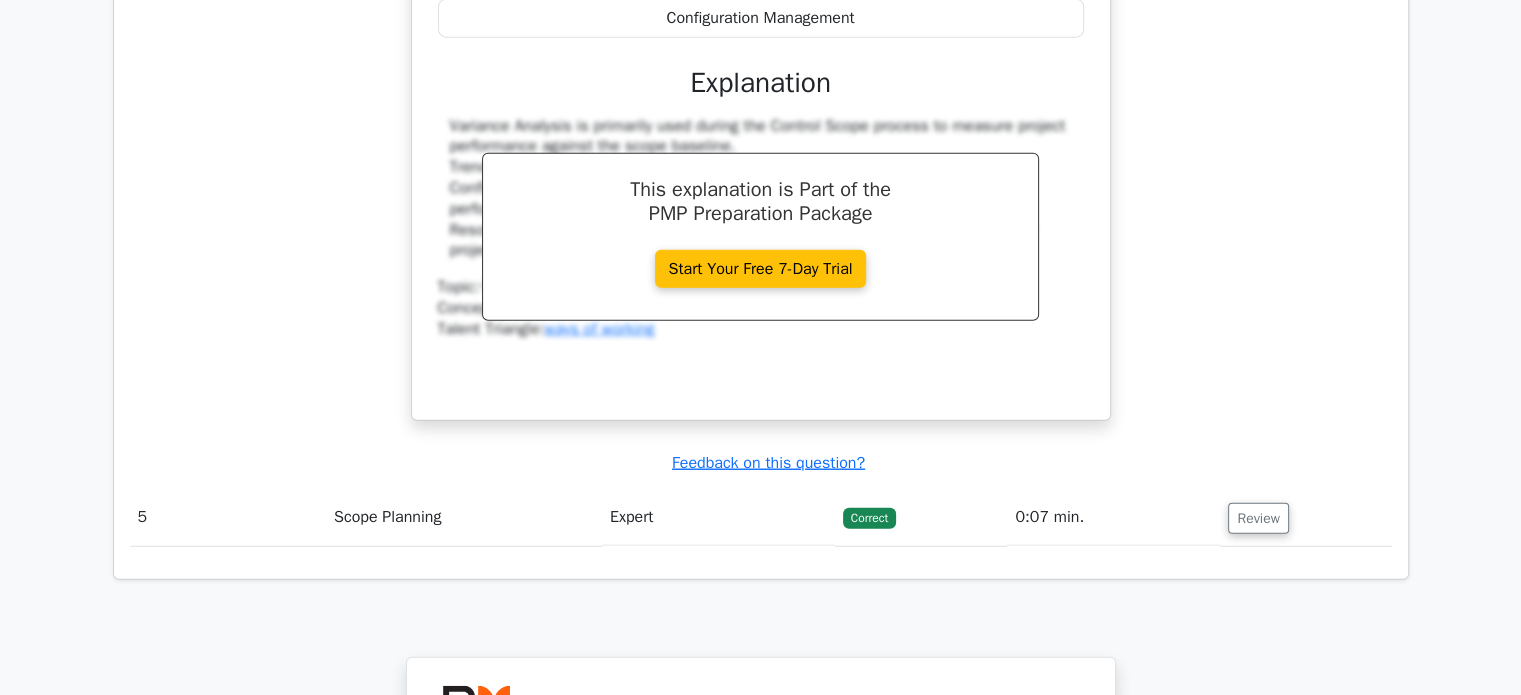 click on "Review" at bounding box center (1305, 517) 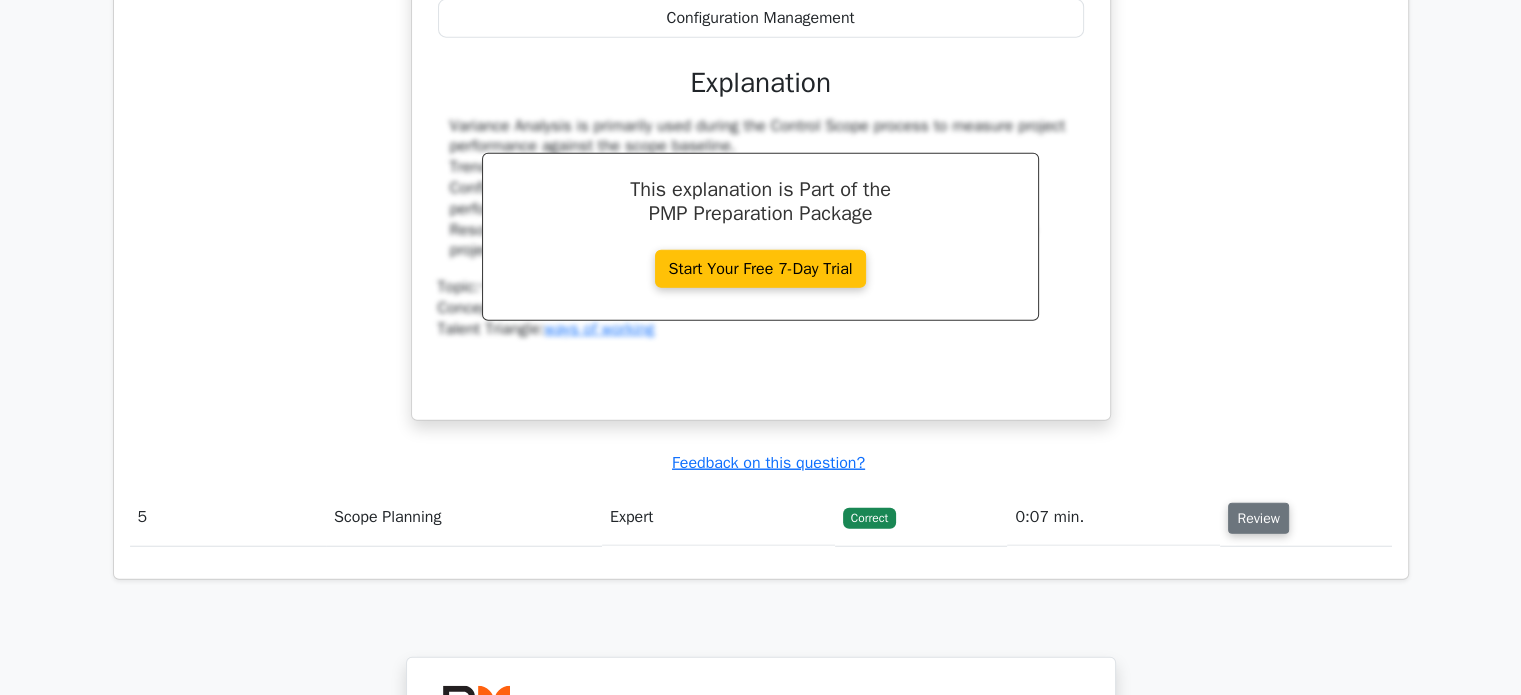click on "Review" at bounding box center (1258, 518) 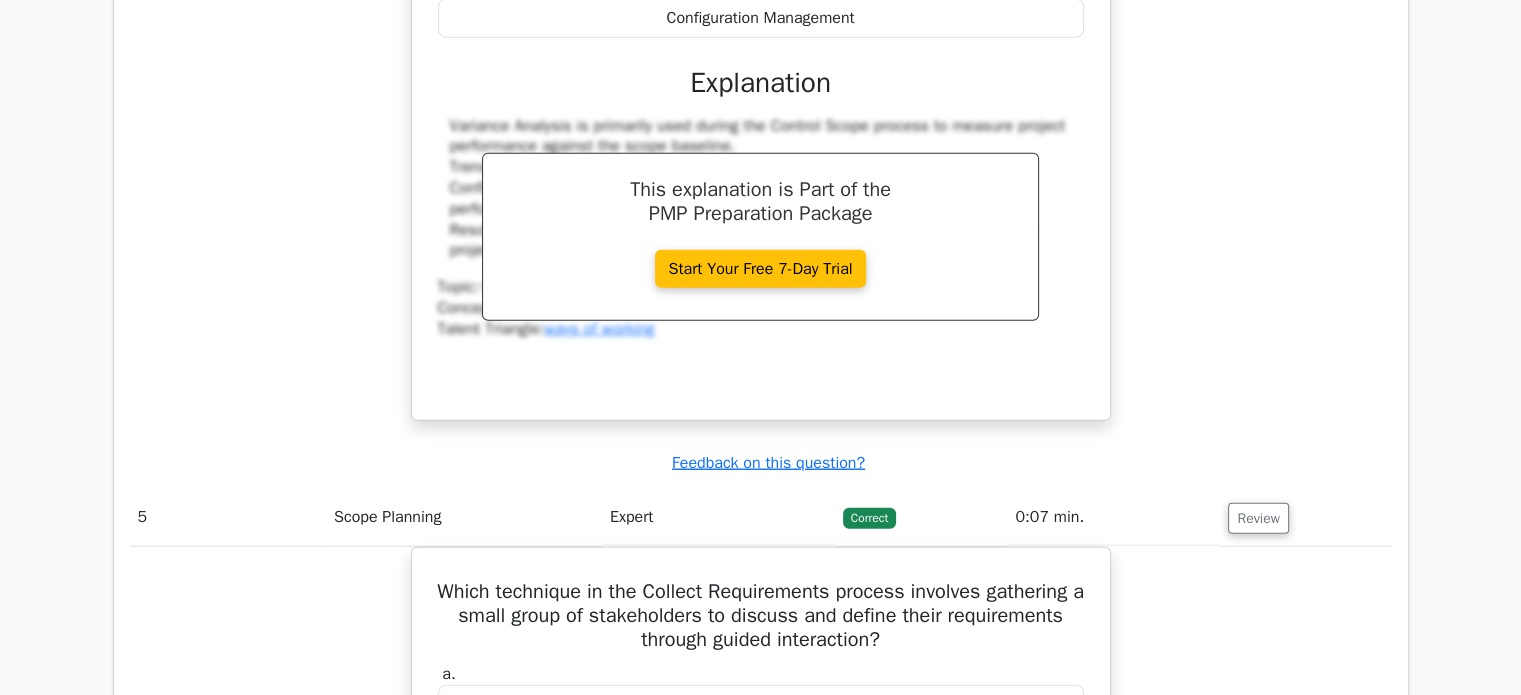 scroll, scrollTop: 5565, scrollLeft: 0, axis: vertical 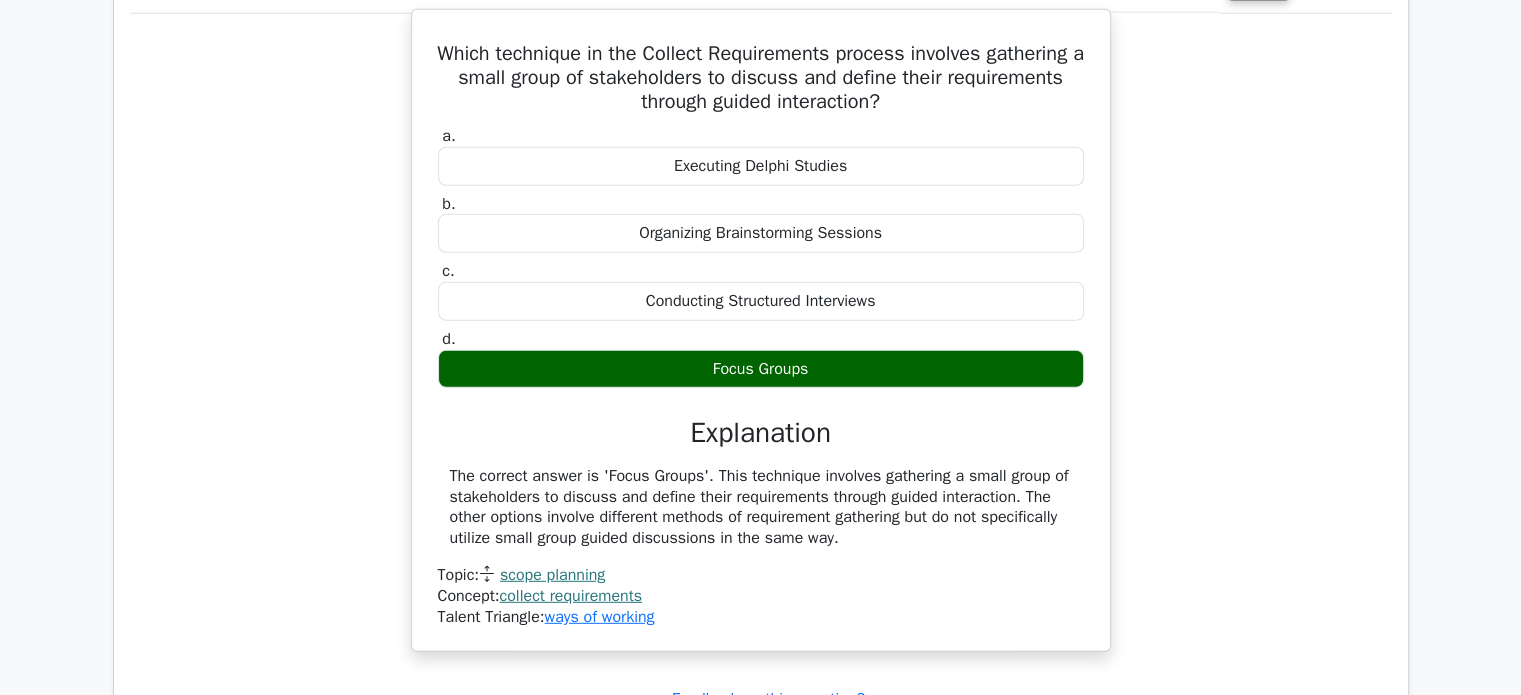drag, startPoint x: 913, startPoint y: 465, endPoint x: 1005, endPoint y: 506, distance: 100.72239 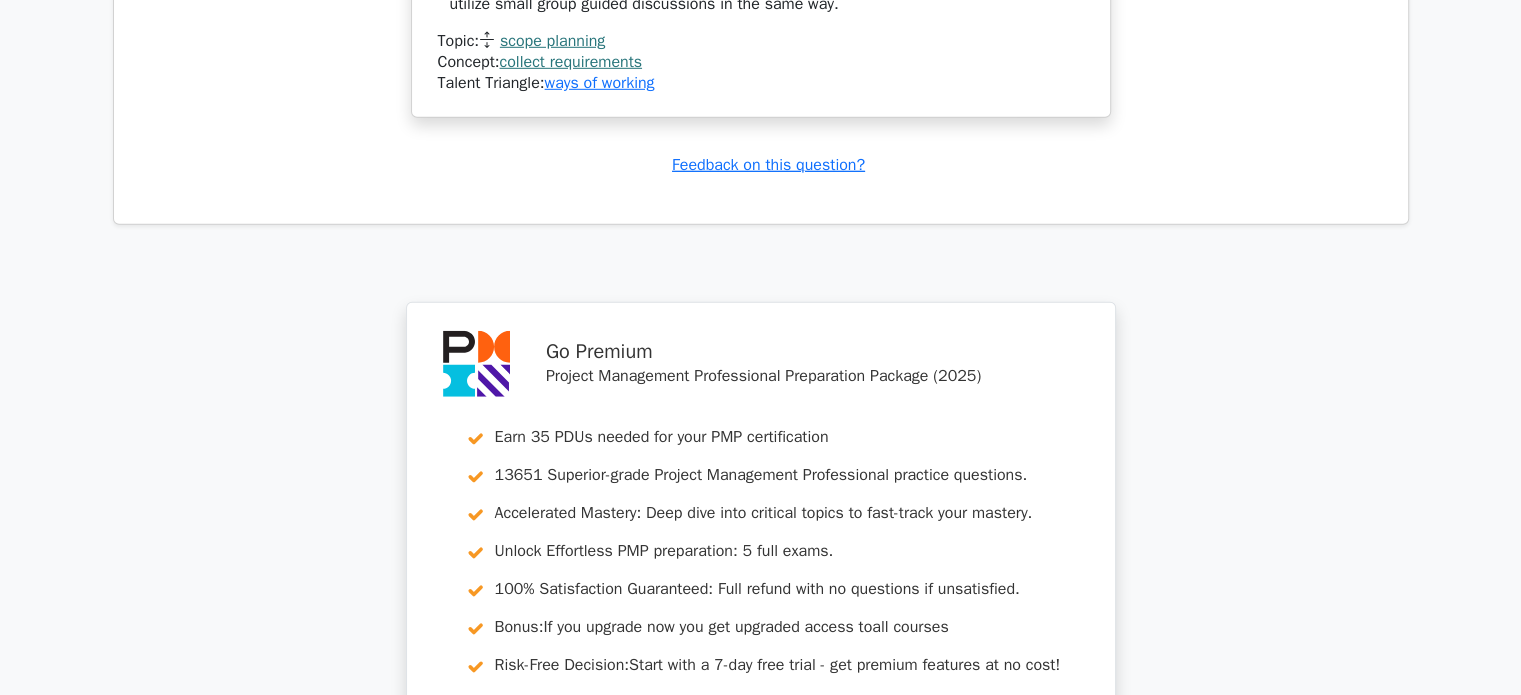 scroll, scrollTop: 6572, scrollLeft: 0, axis: vertical 